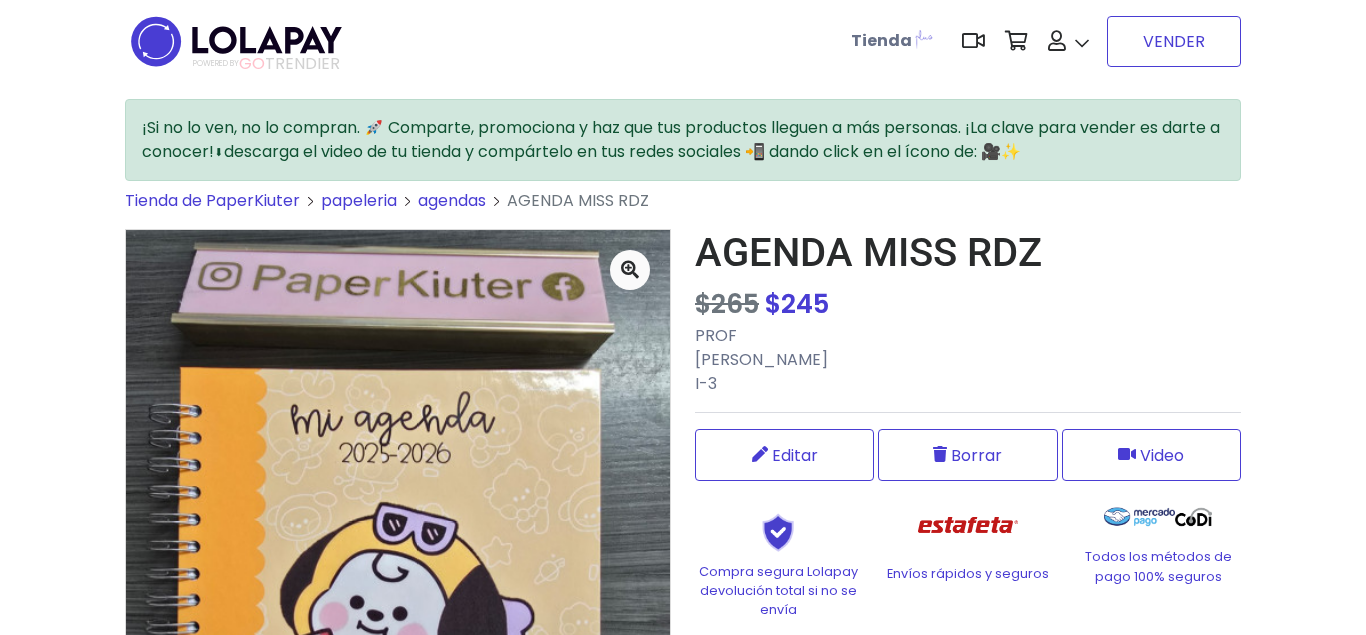 click on "VENDER" at bounding box center [1174, 41] 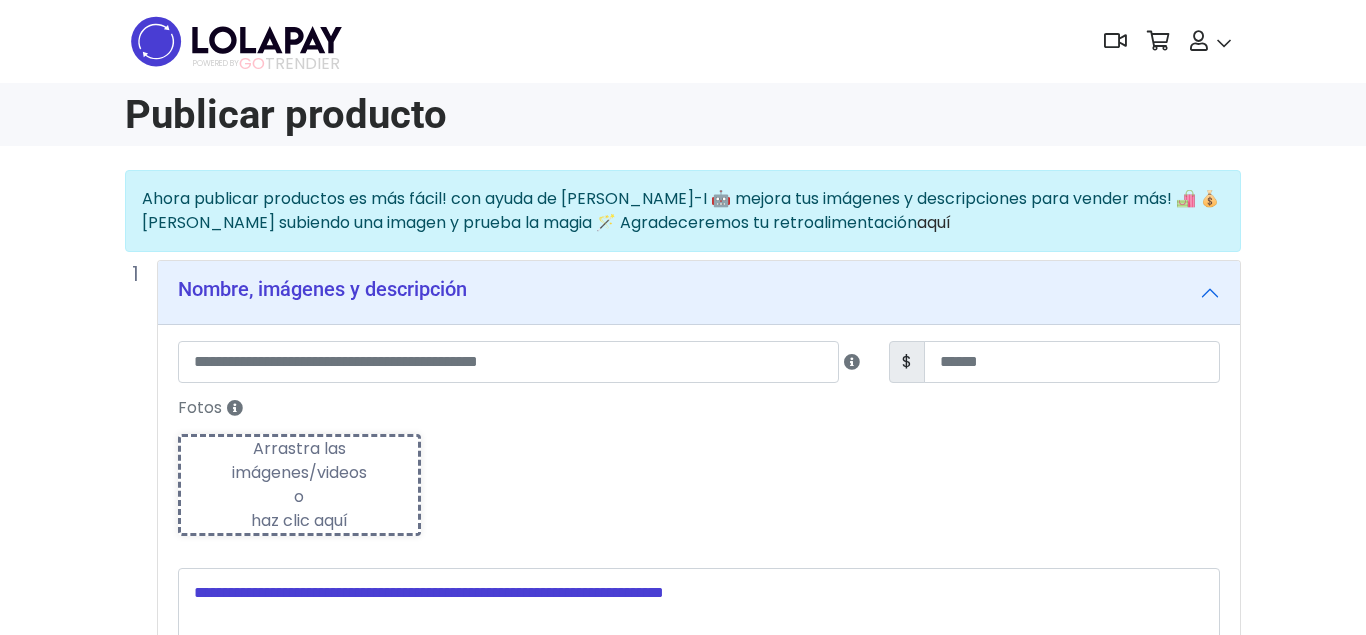 scroll, scrollTop: 102, scrollLeft: 0, axis: vertical 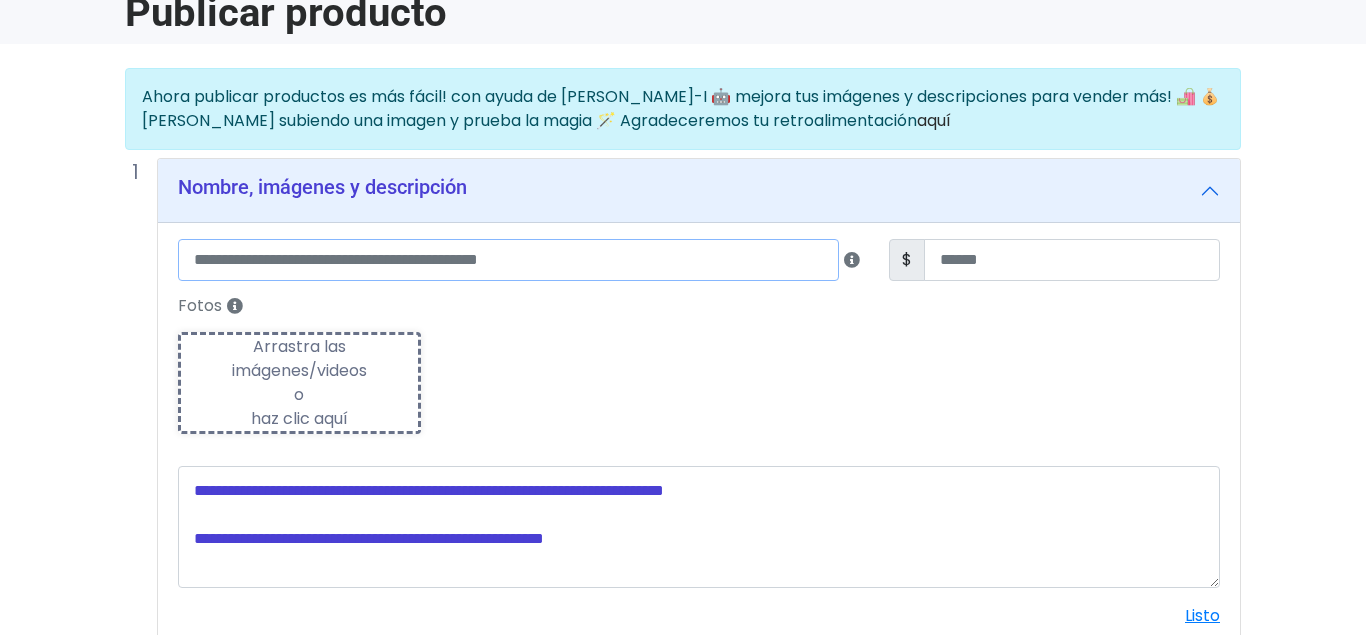 click at bounding box center [508, 260] 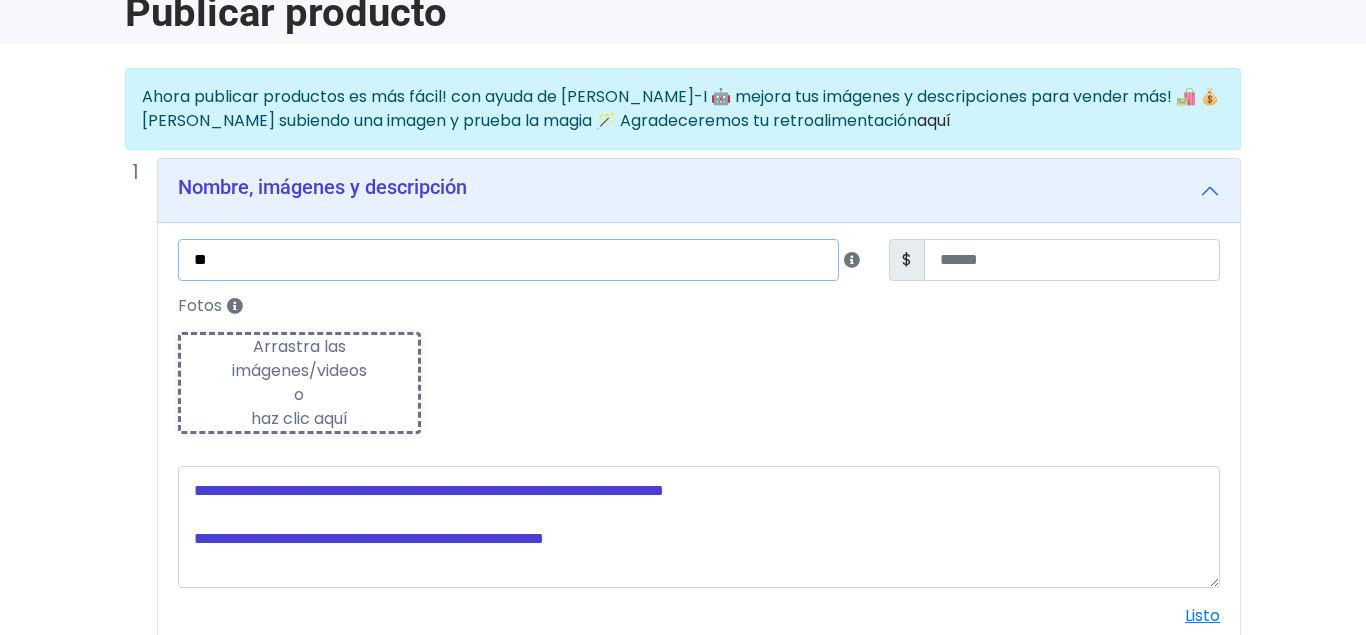 type on "*" 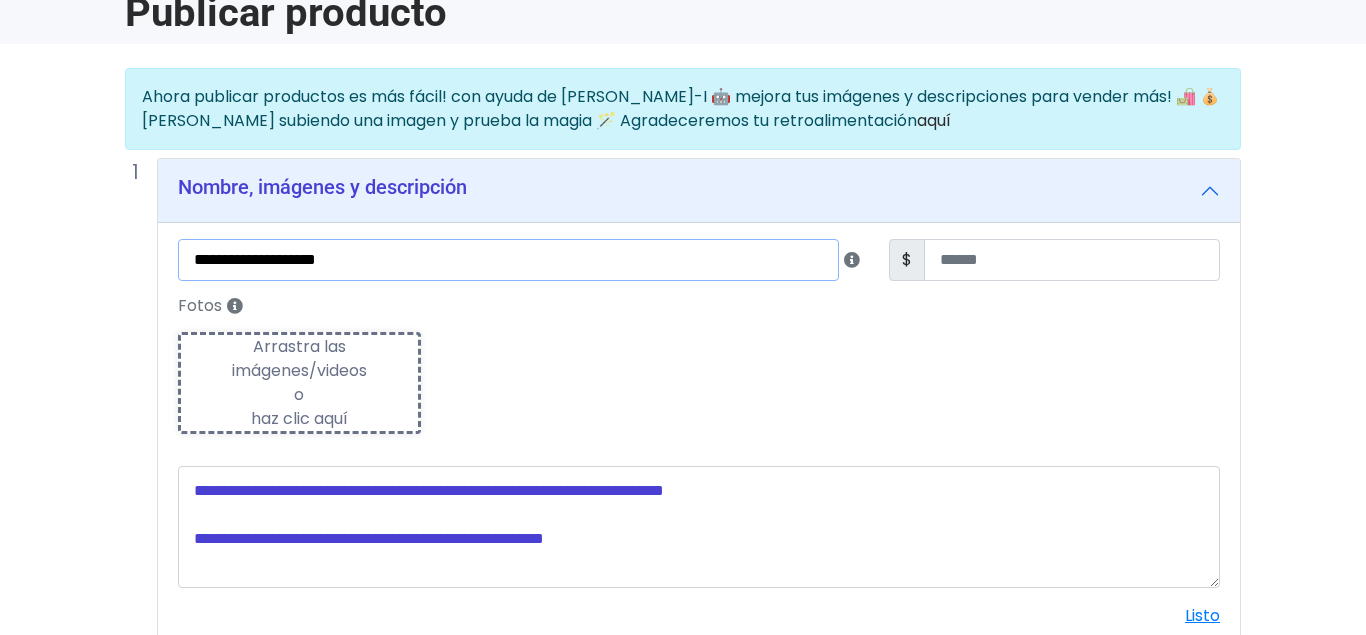type on "**********" 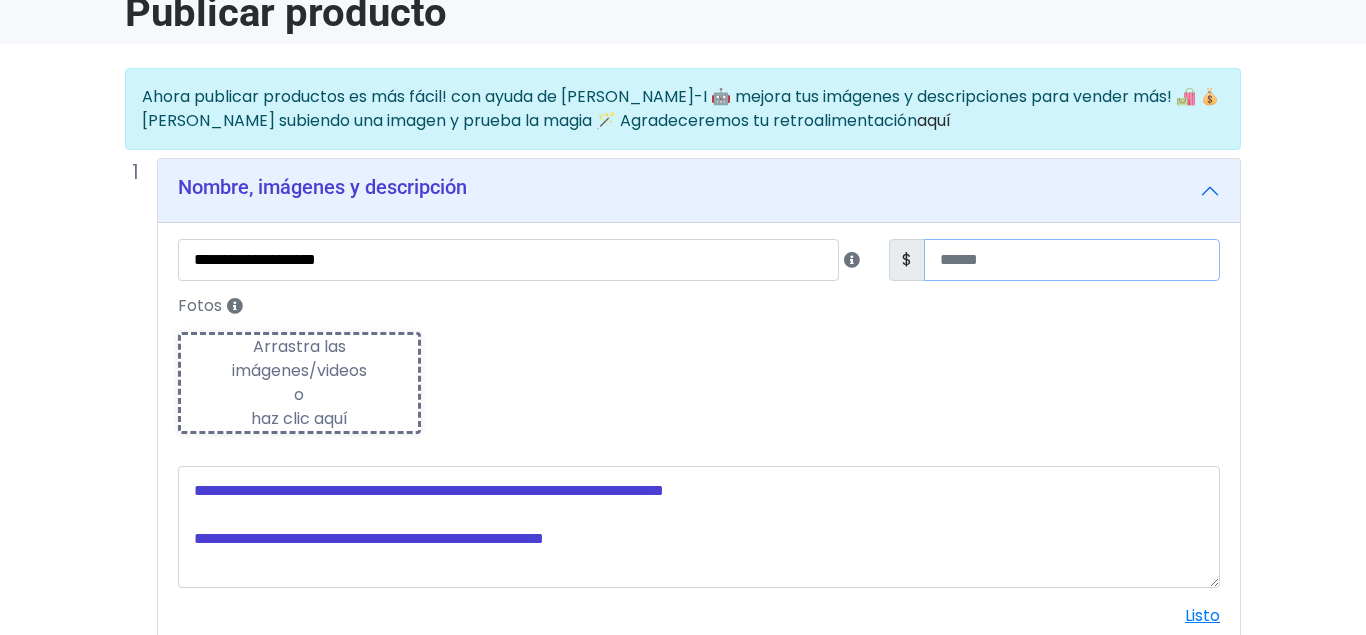 click at bounding box center (1072, 260) 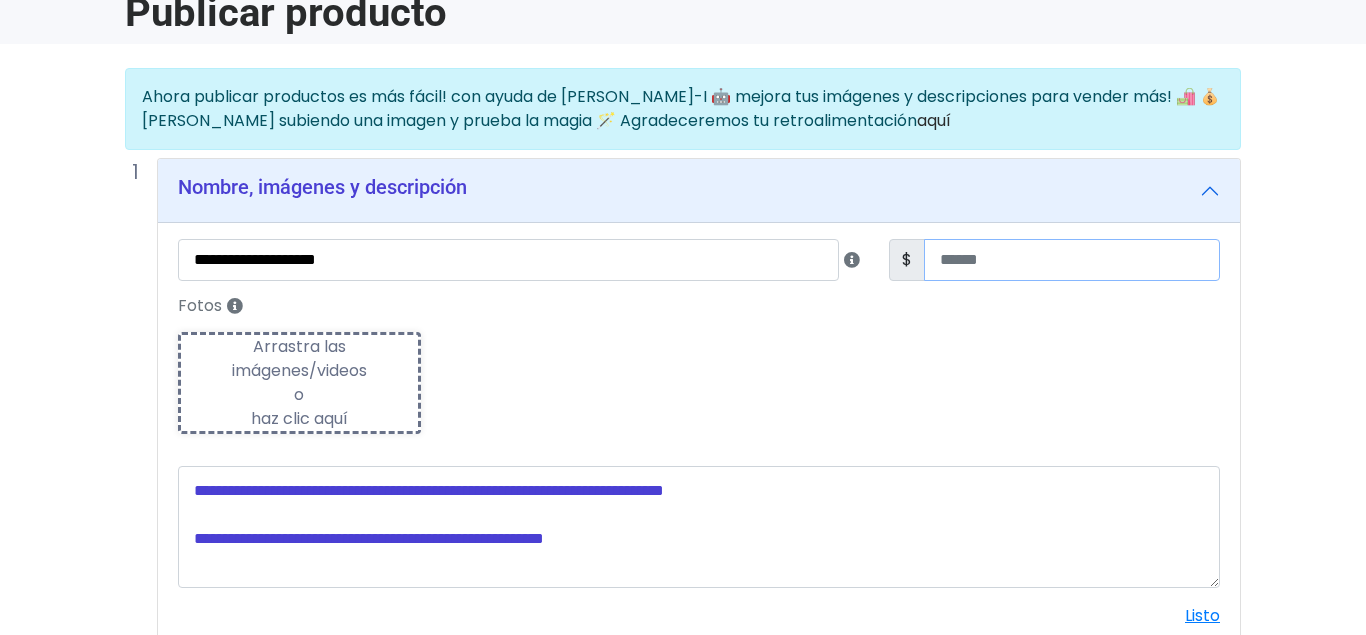 type on "***" 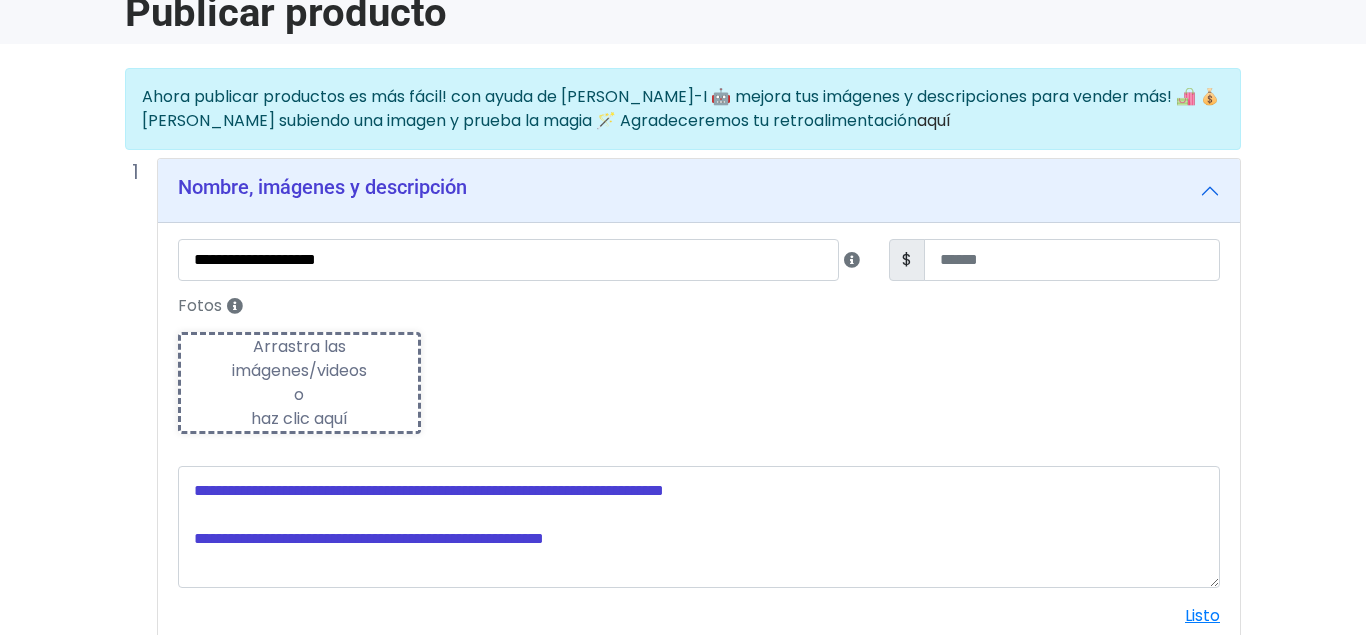 click on "Arrastra las
imágenes/videos
o
haz clic aquí" at bounding box center (299, 383) 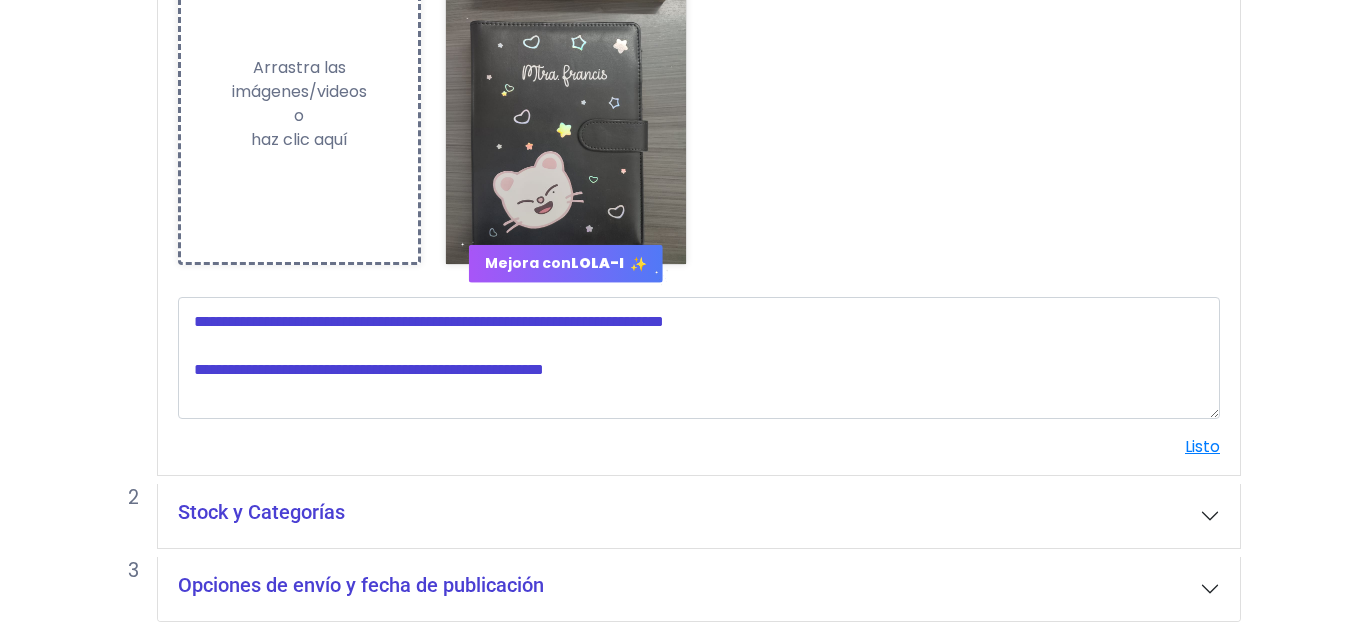 scroll, scrollTop: 510, scrollLeft: 0, axis: vertical 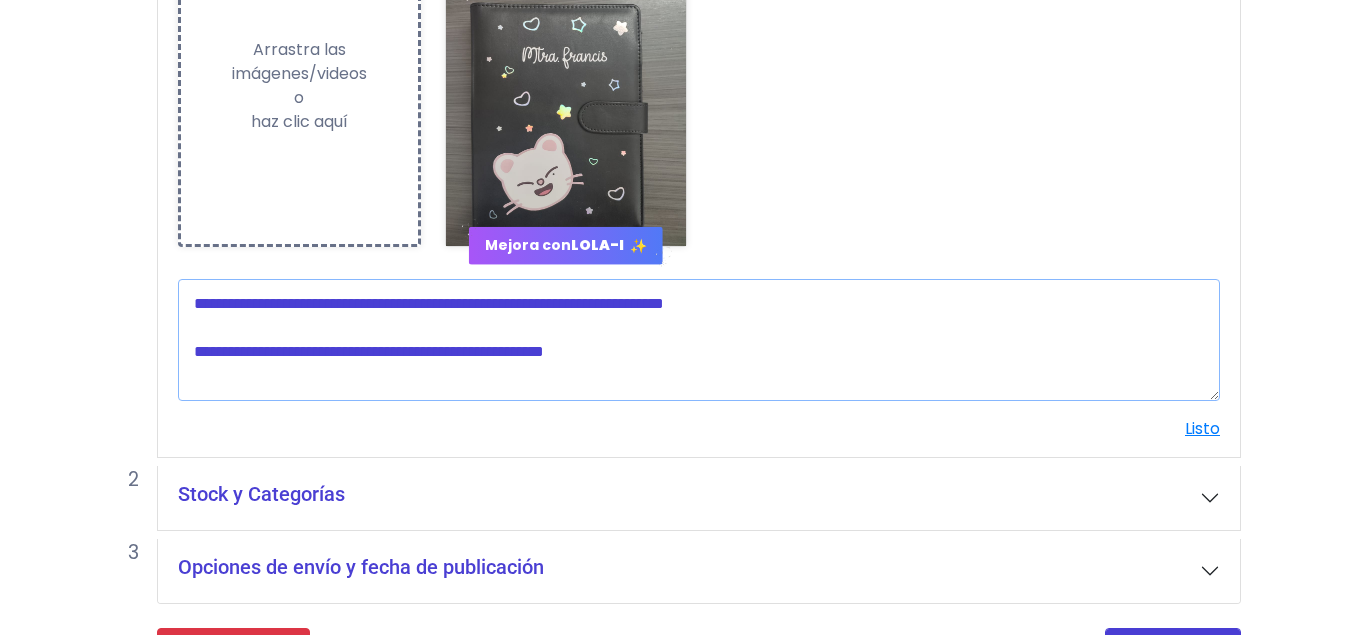click at bounding box center (699, 340) 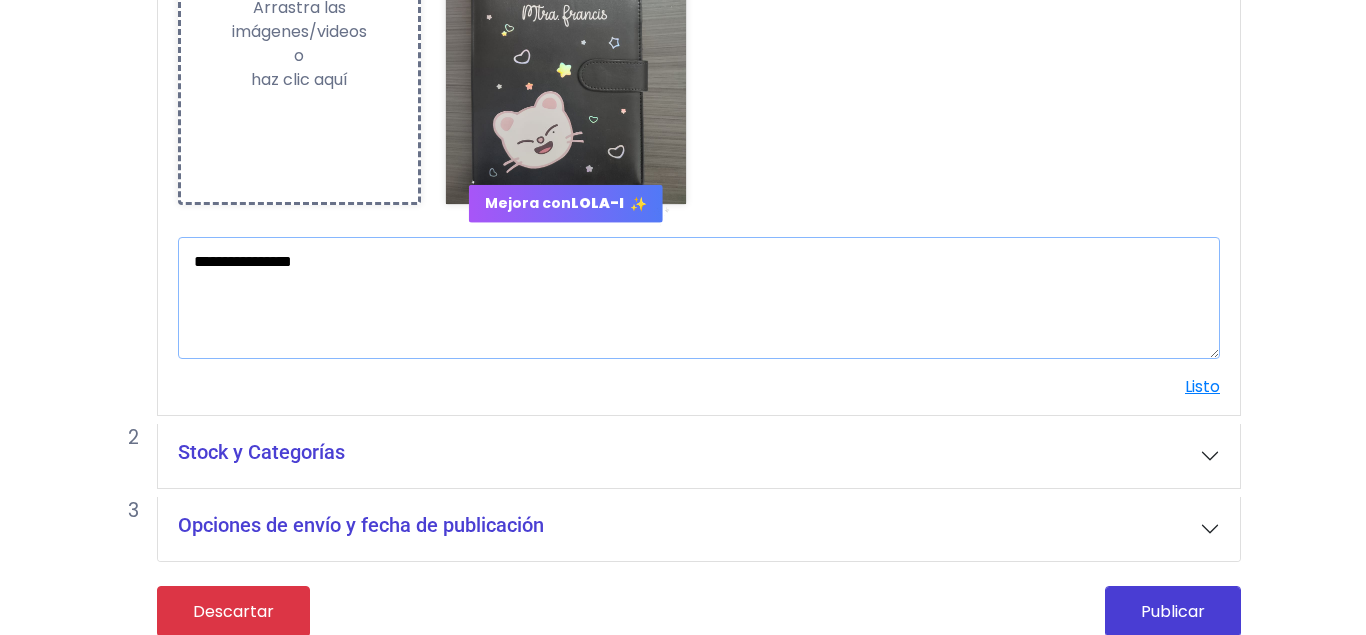 scroll, scrollTop: 572, scrollLeft: 0, axis: vertical 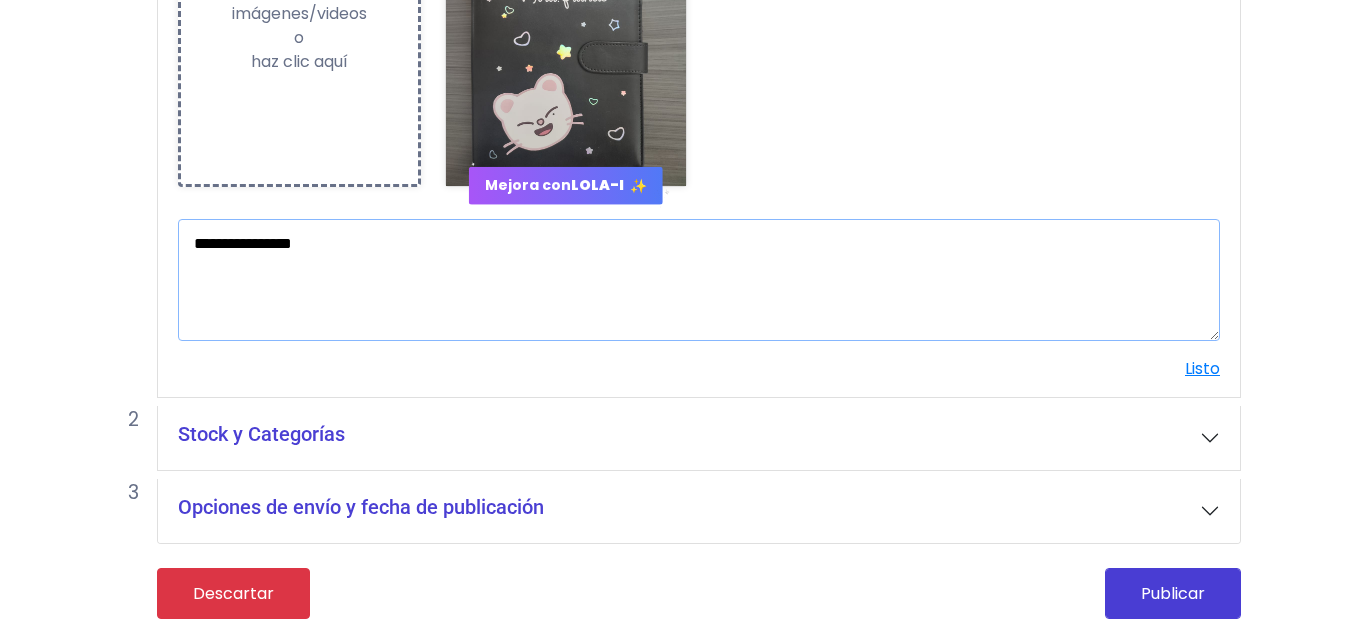 type on "**********" 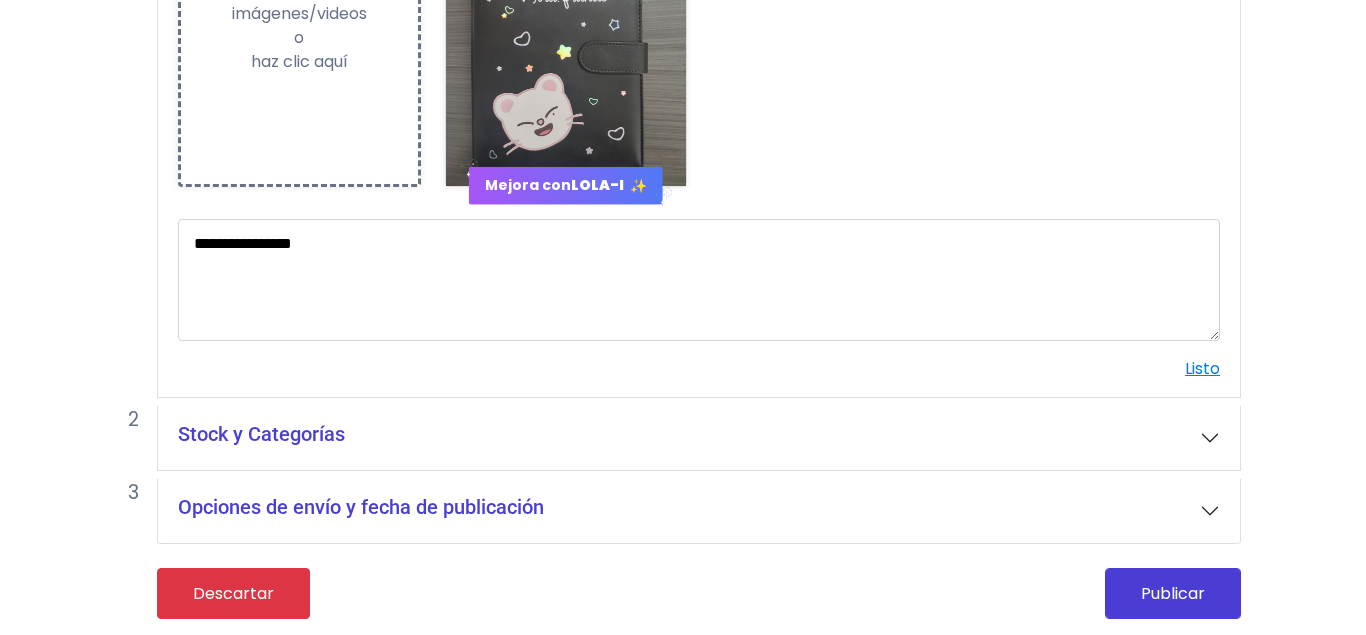 click on "Stock y Categorías" at bounding box center (699, 438) 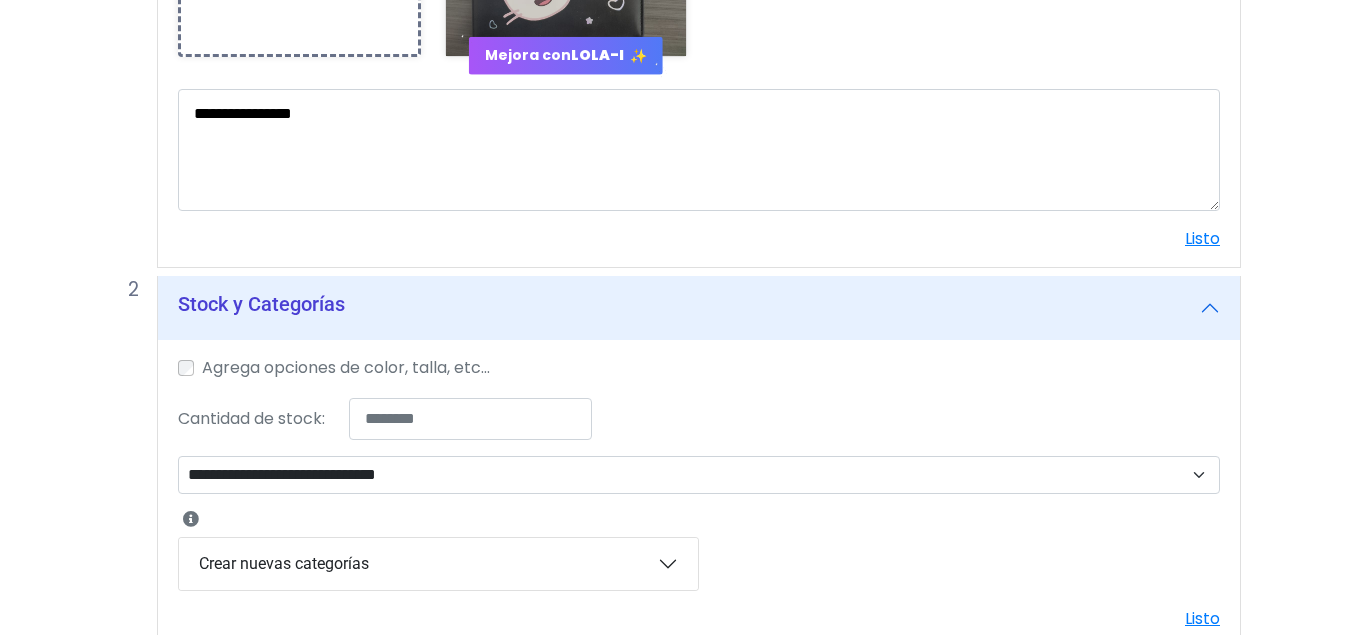 scroll, scrollTop: 776, scrollLeft: 0, axis: vertical 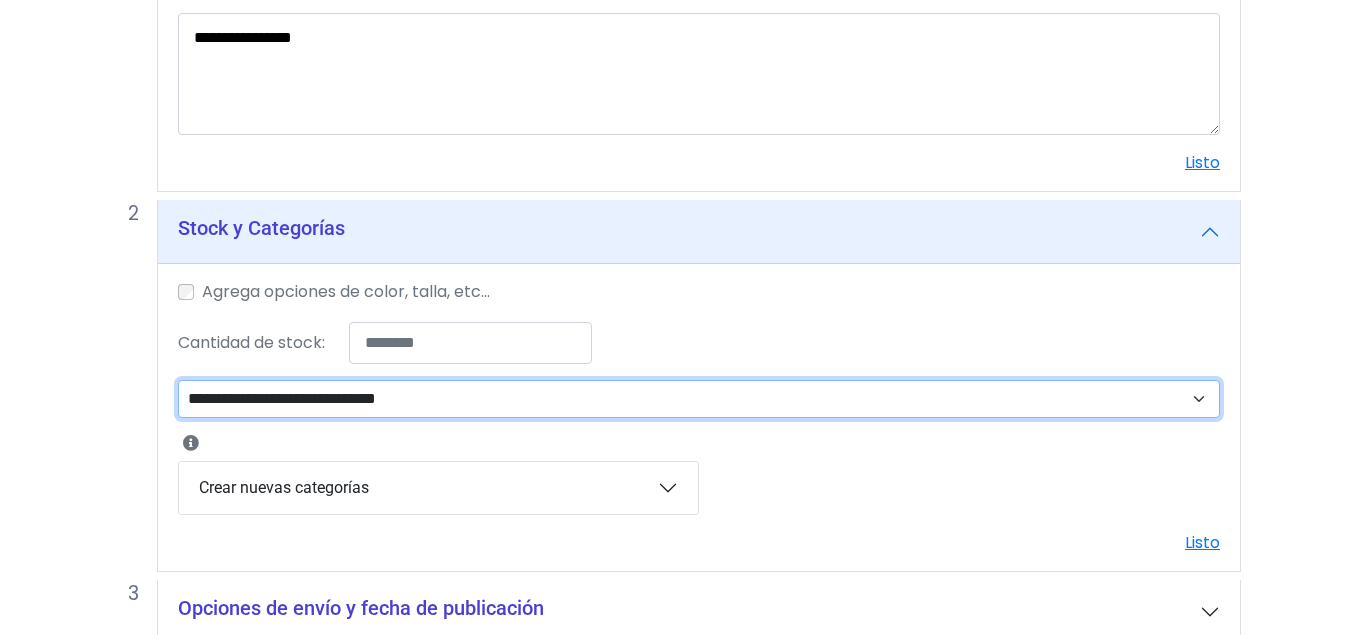 select on "***" 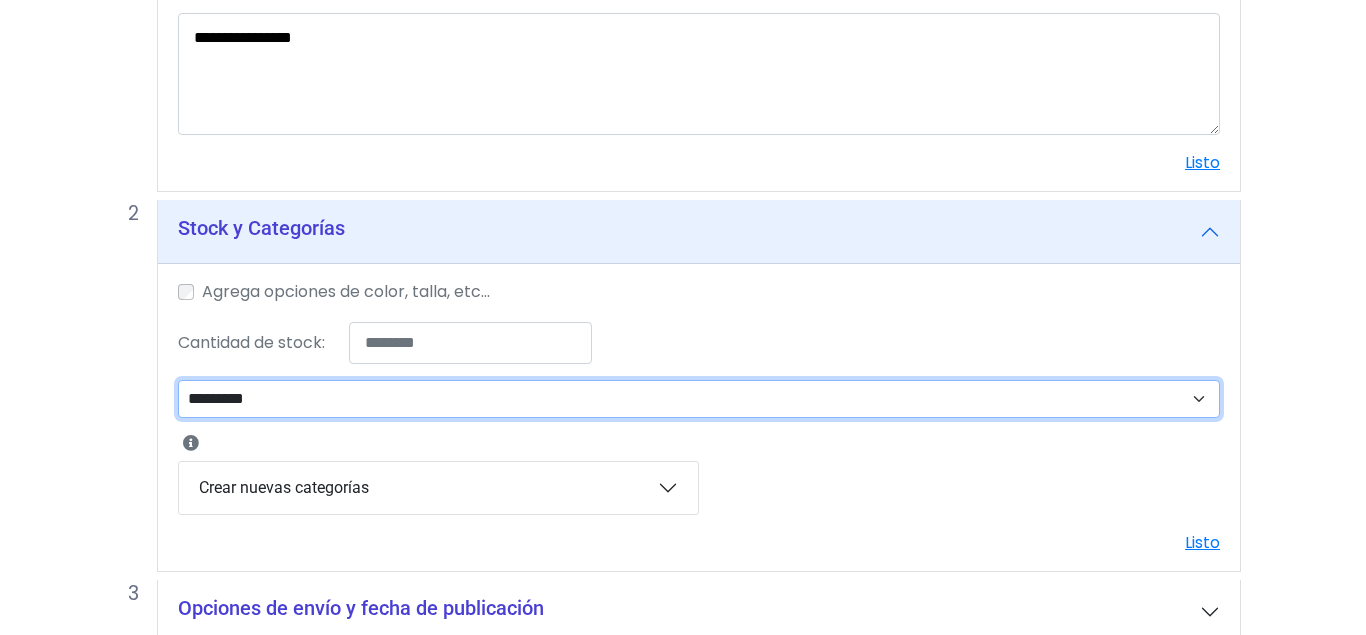 click on "*********" at bounding box center (0, 0) 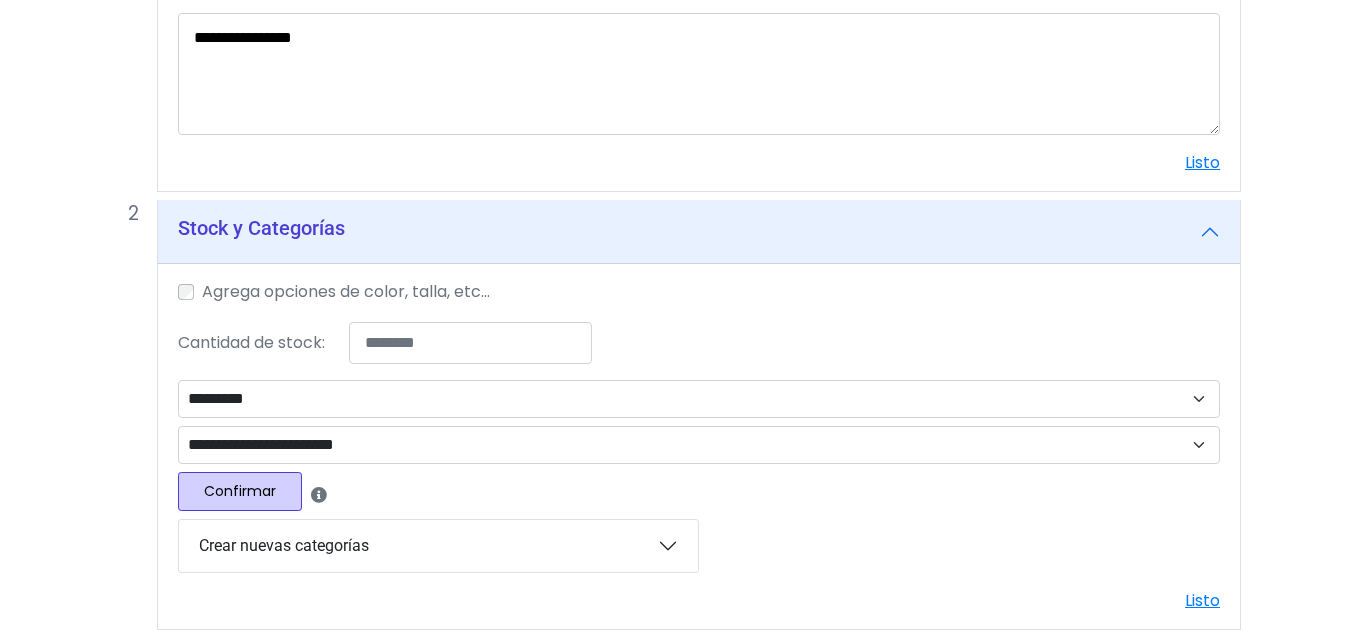 click on "**********" at bounding box center (699, 449) 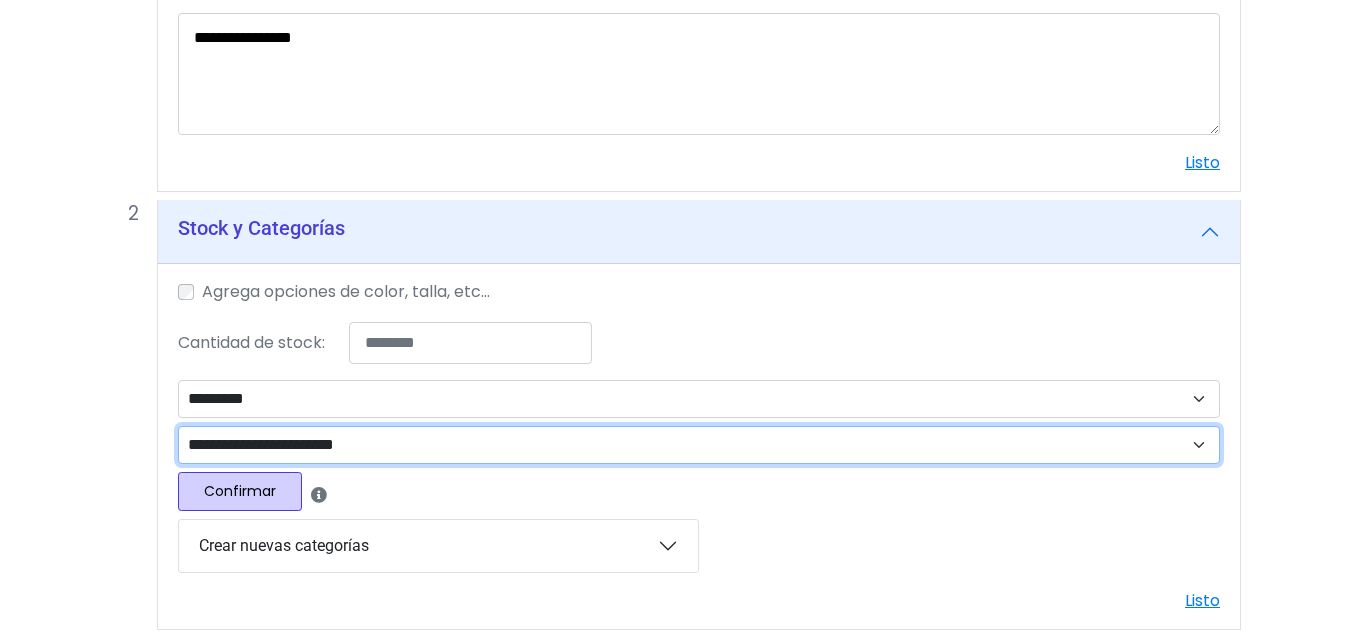 select on "***" 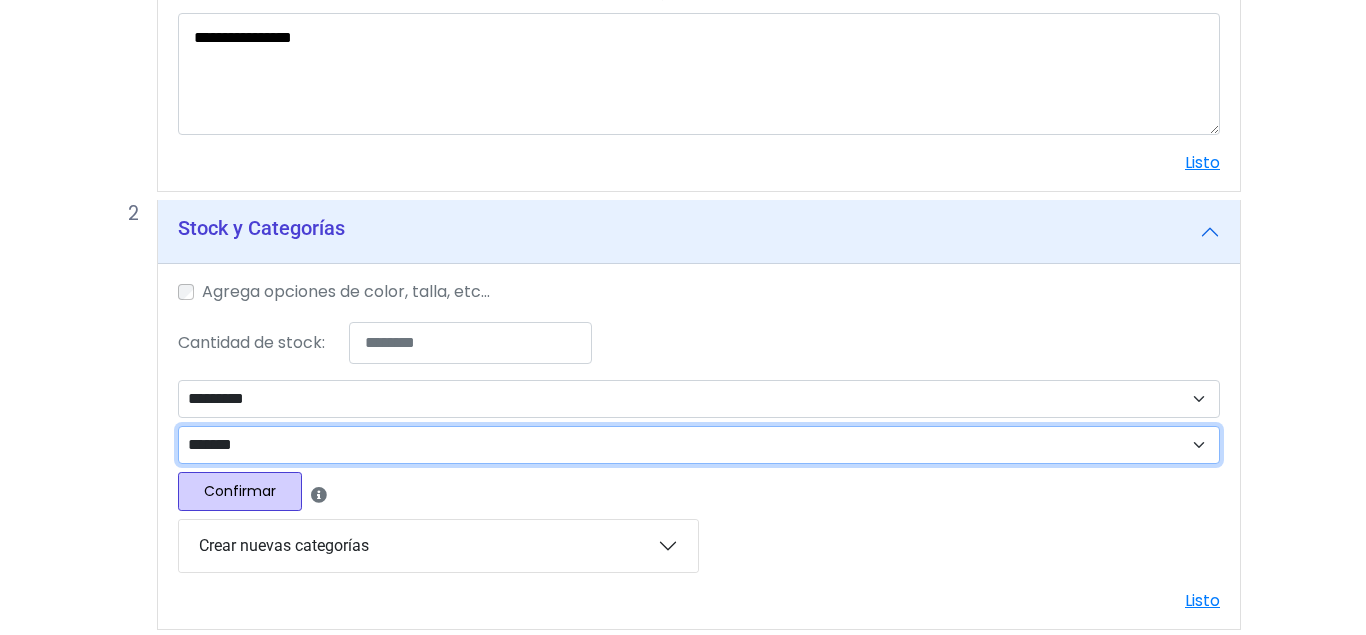 click on "*******" at bounding box center (0, 0) 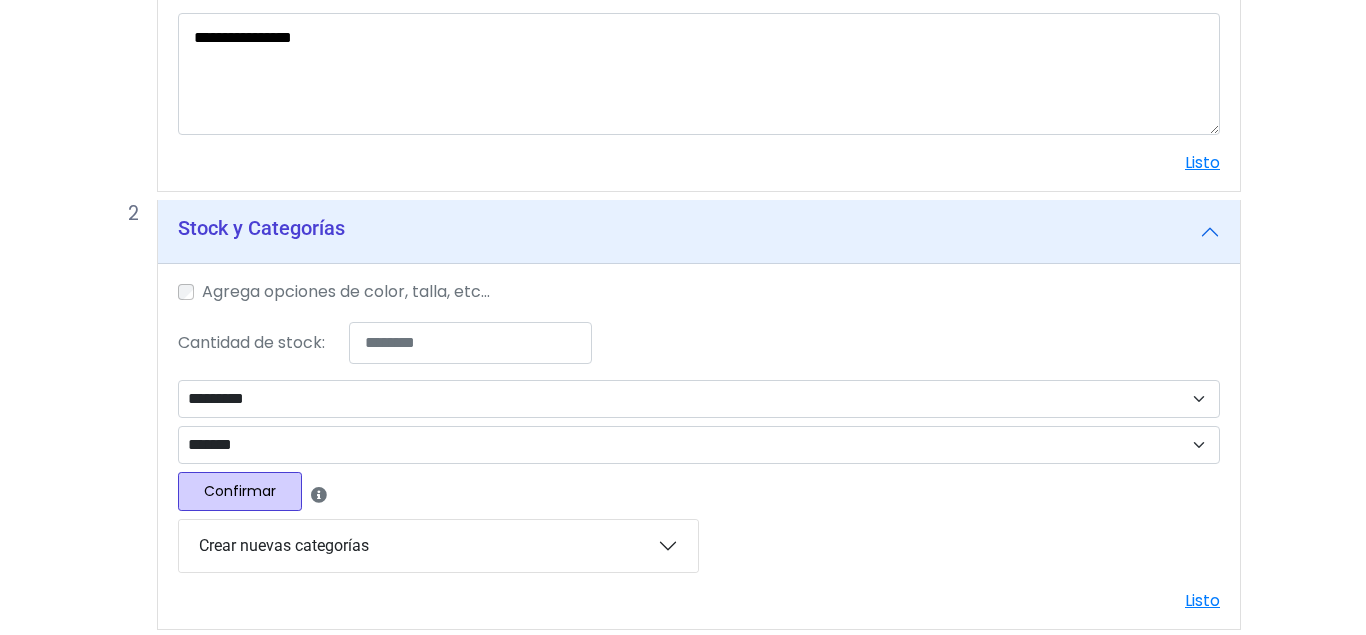 click on "Confirmar" at bounding box center (240, 491) 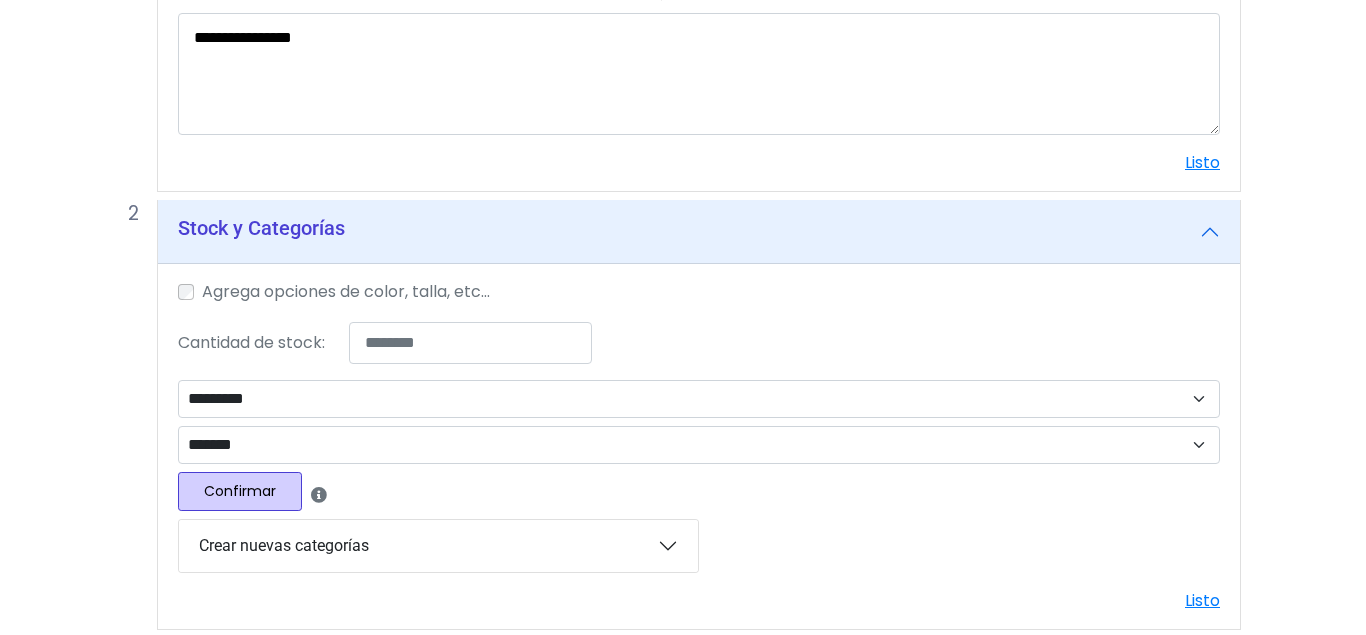 select 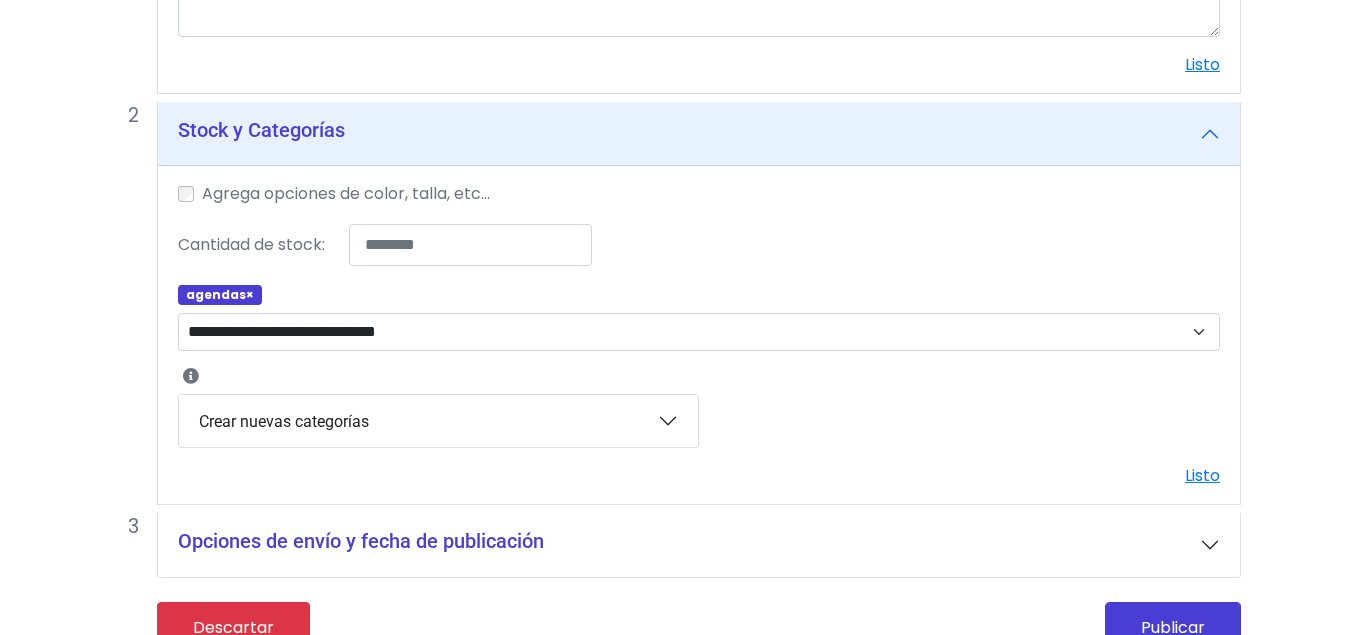 scroll, scrollTop: 911, scrollLeft: 0, axis: vertical 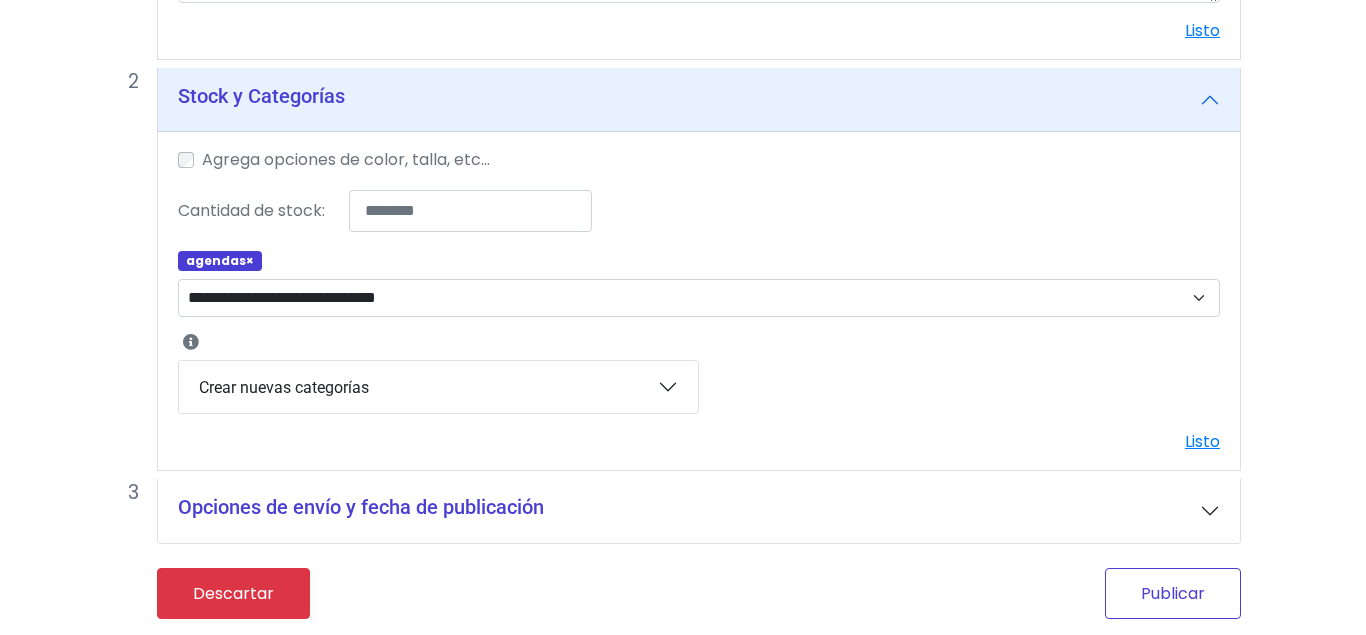 click on "Publicar" at bounding box center [1173, 593] 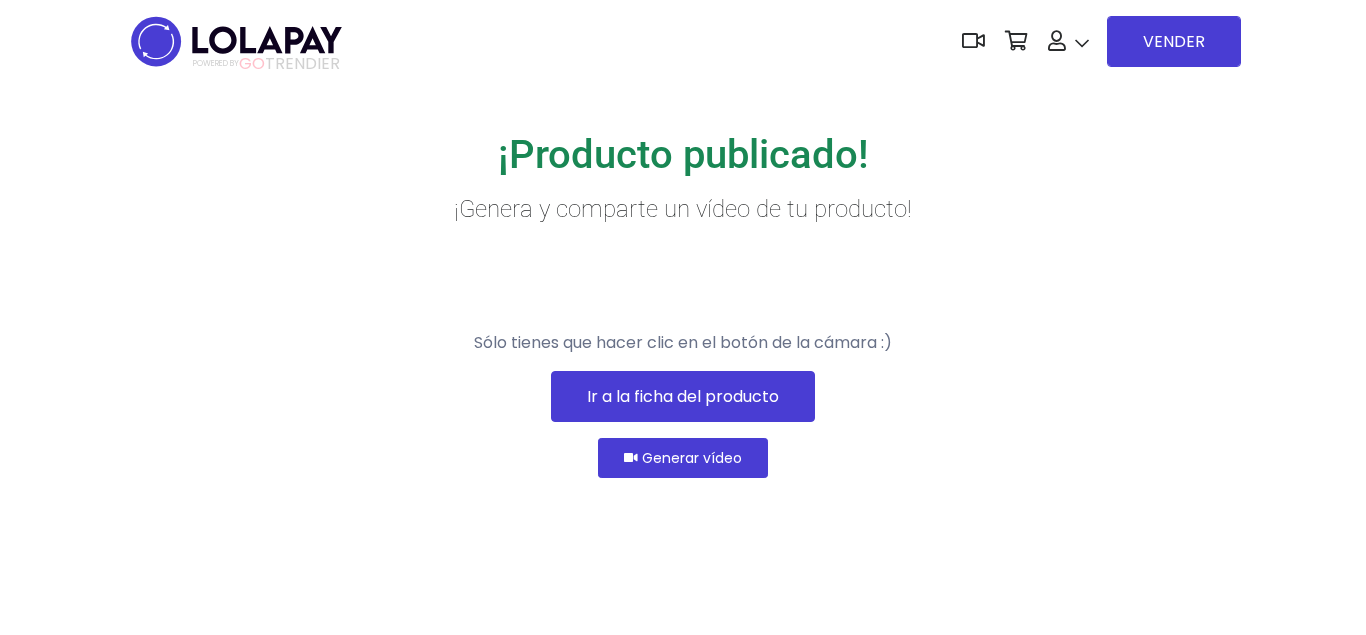 scroll, scrollTop: 0, scrollLeft: 0, axis: both 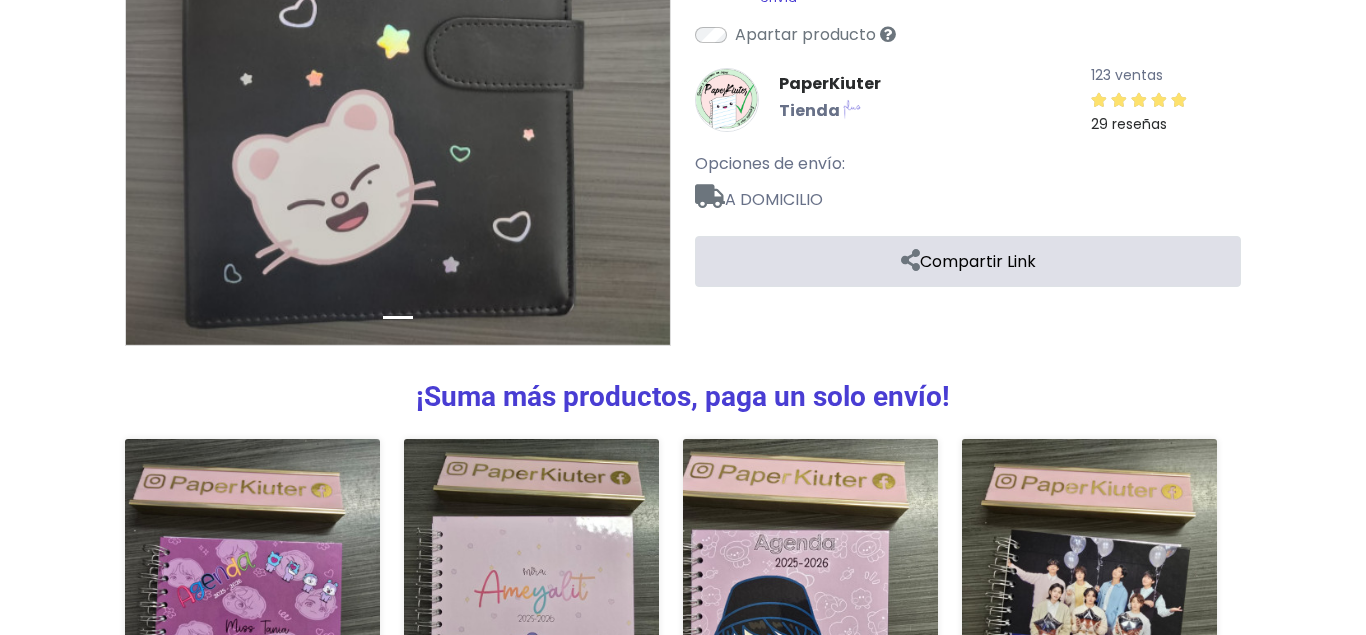 click on "Compartir Link" at bounding box center (968, 261) 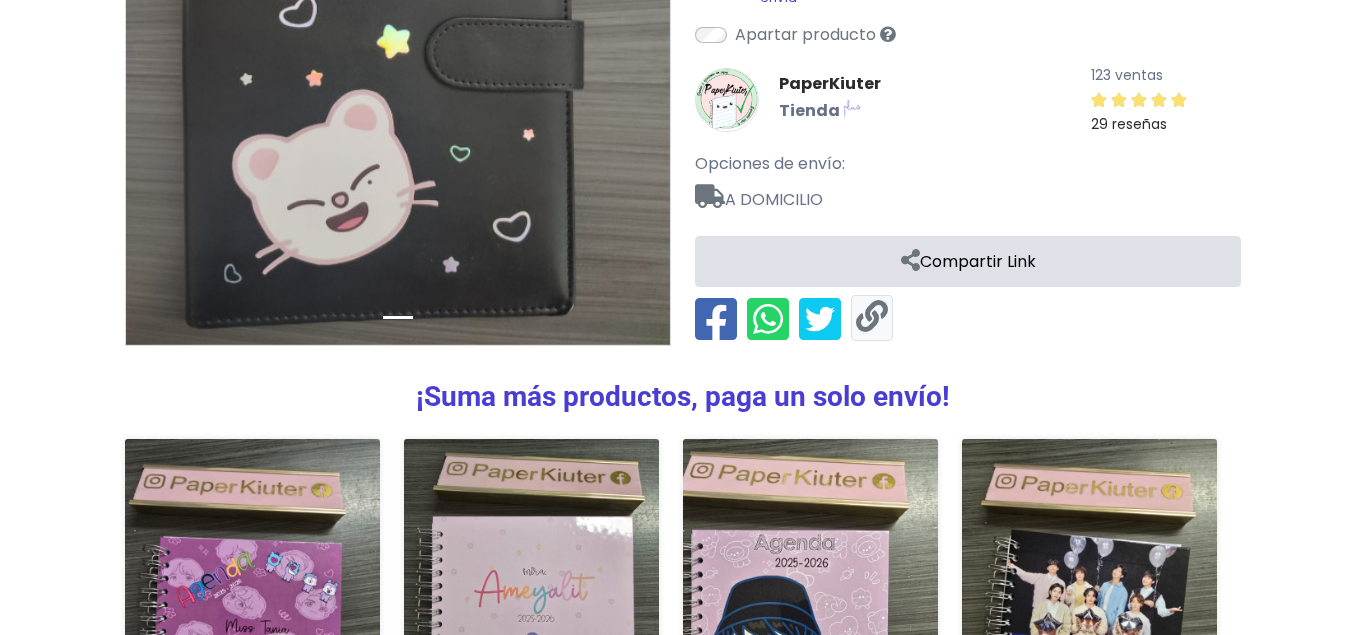 click at bounding box center (872, 317) 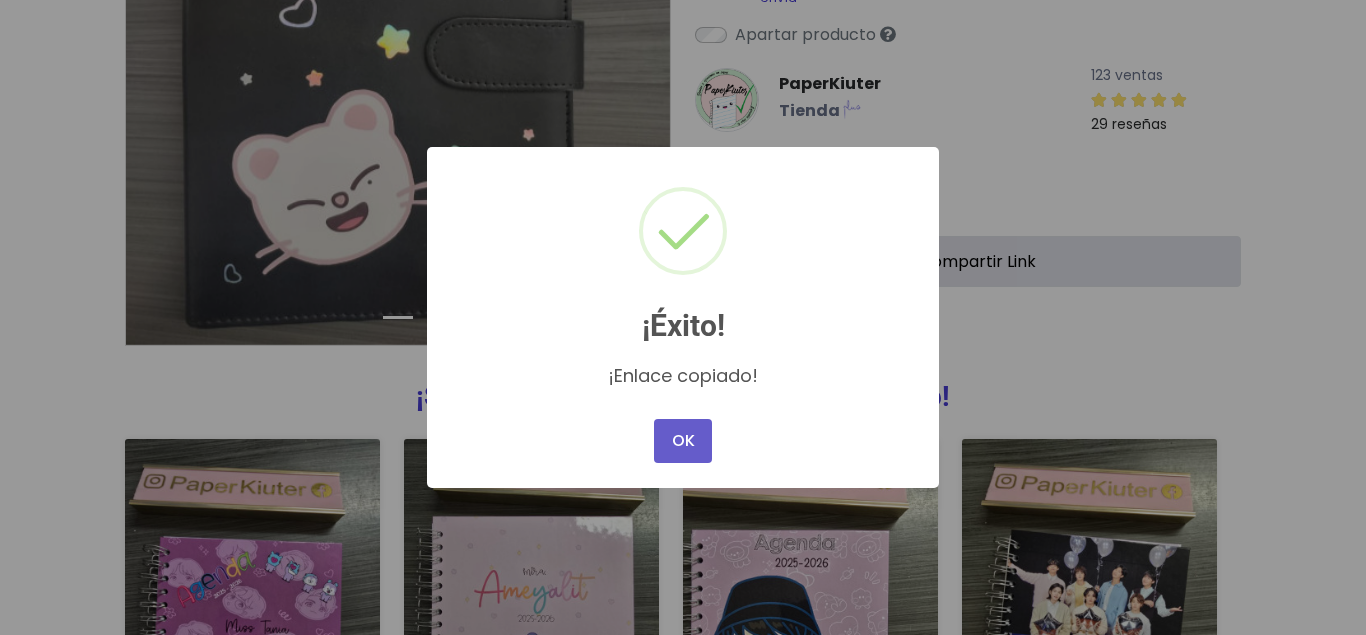 click on "OK" at bounding box center (683, 441) 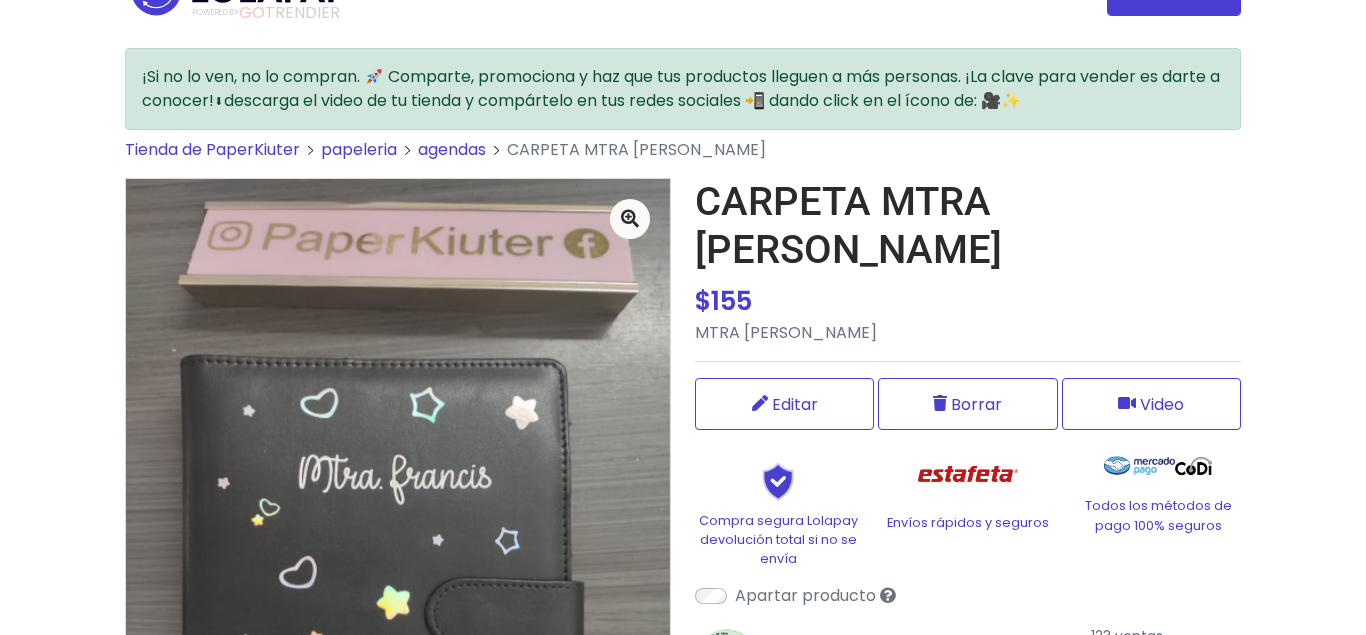 scroll, scrollTop: 0, scrollLeft: 0, axis: both 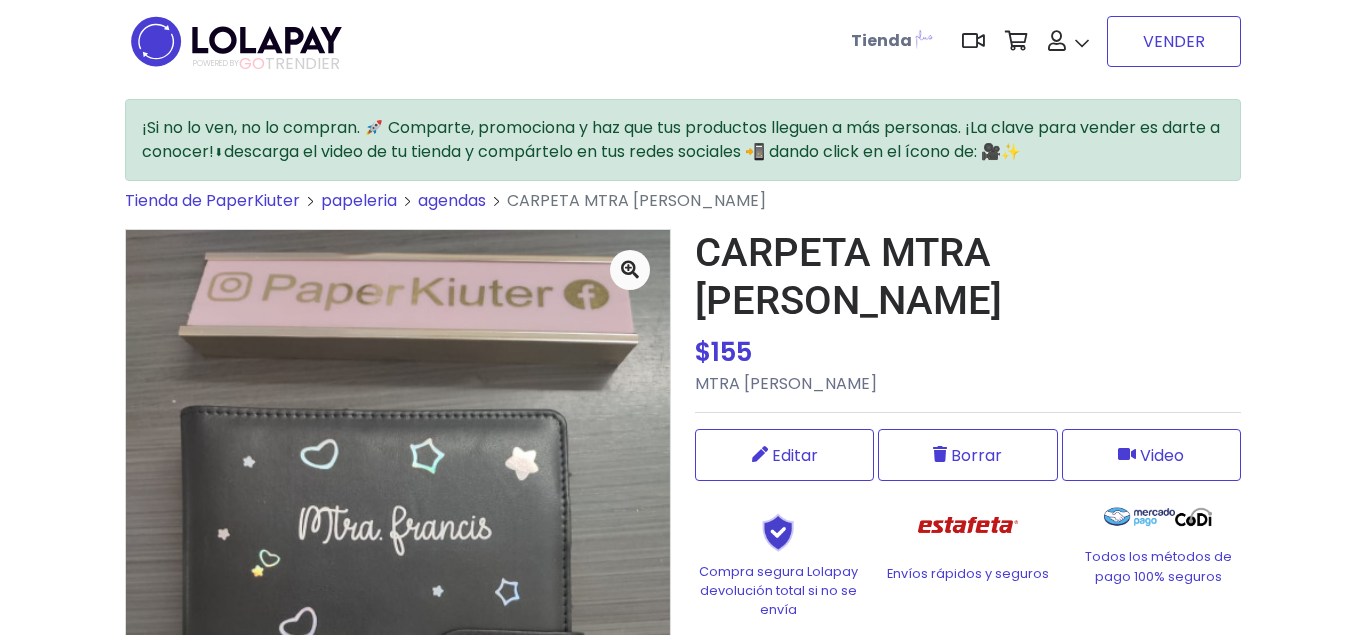 click on "VENDER" at bounding box center (1174, 41) 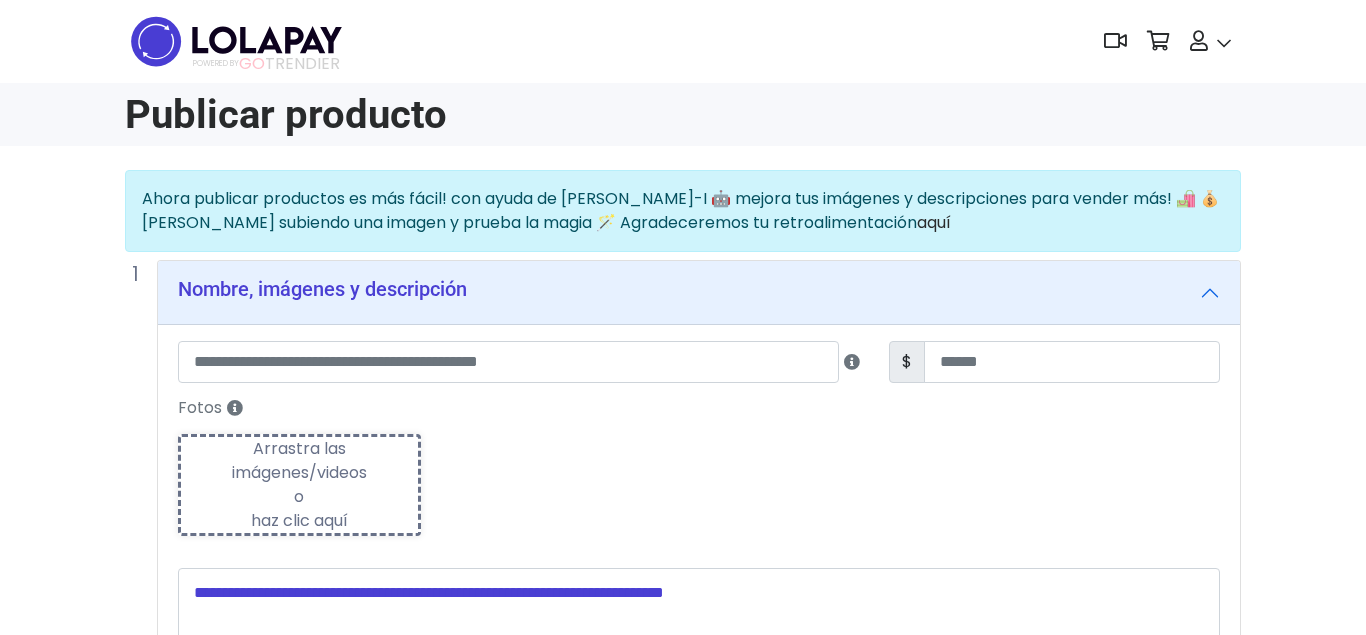 scroll, scrollTop: 0, scrollLeft: 0, axis: both 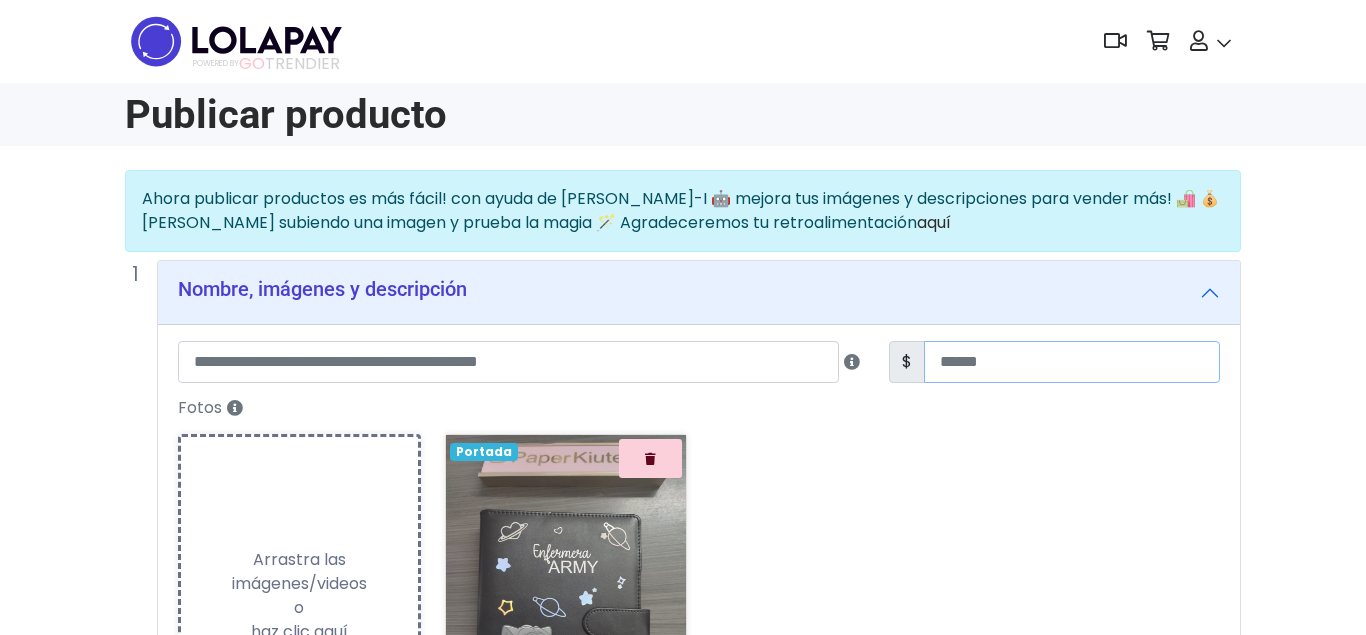 click at bounding box center [1072, 362] 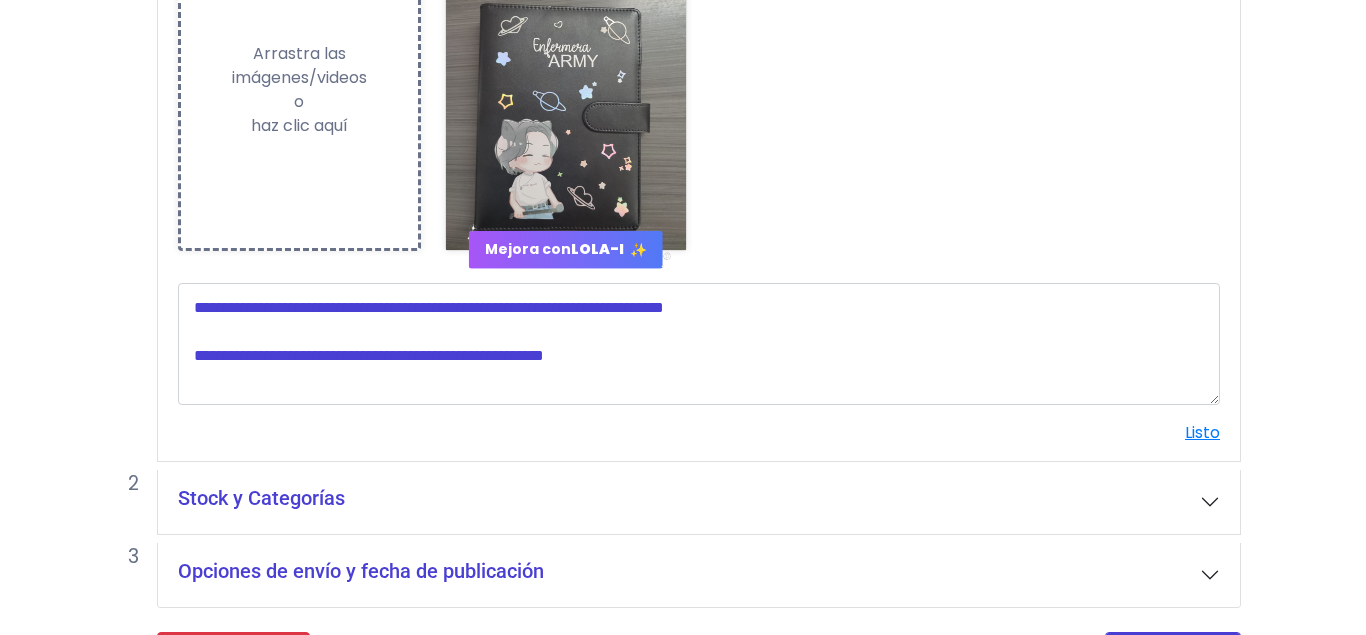 scroll, scrollTop: 204, scrollLeft: 0, axis: vertical 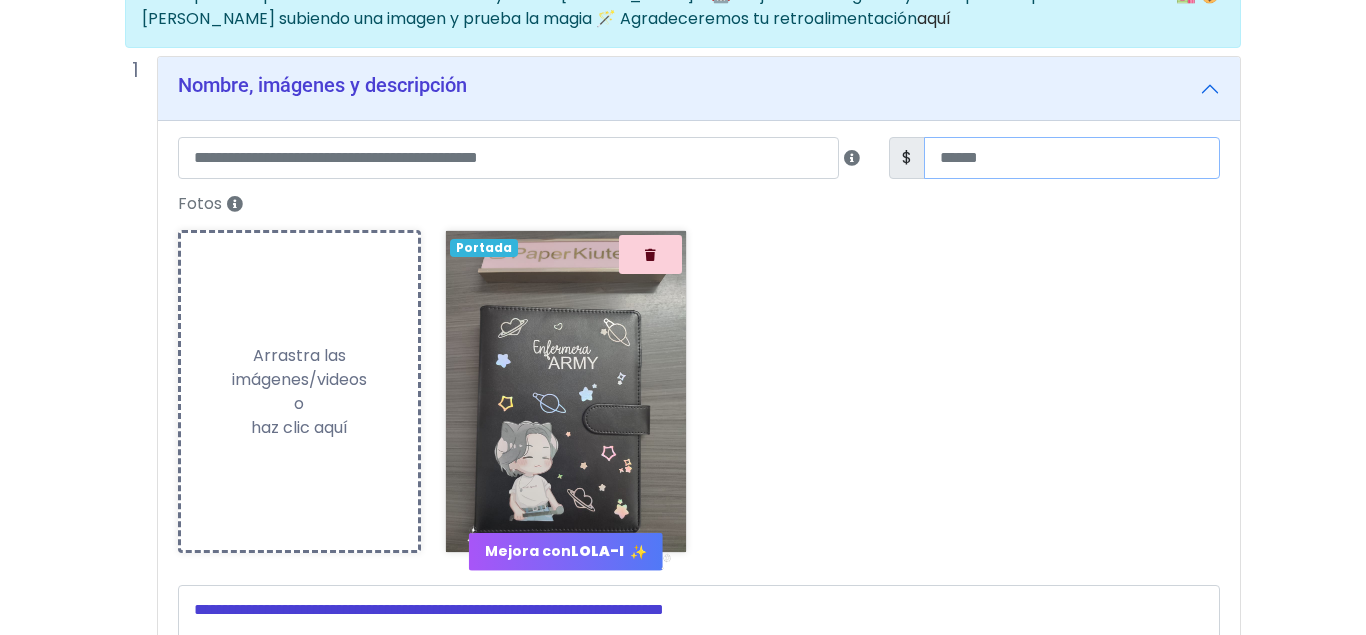 type on "***" 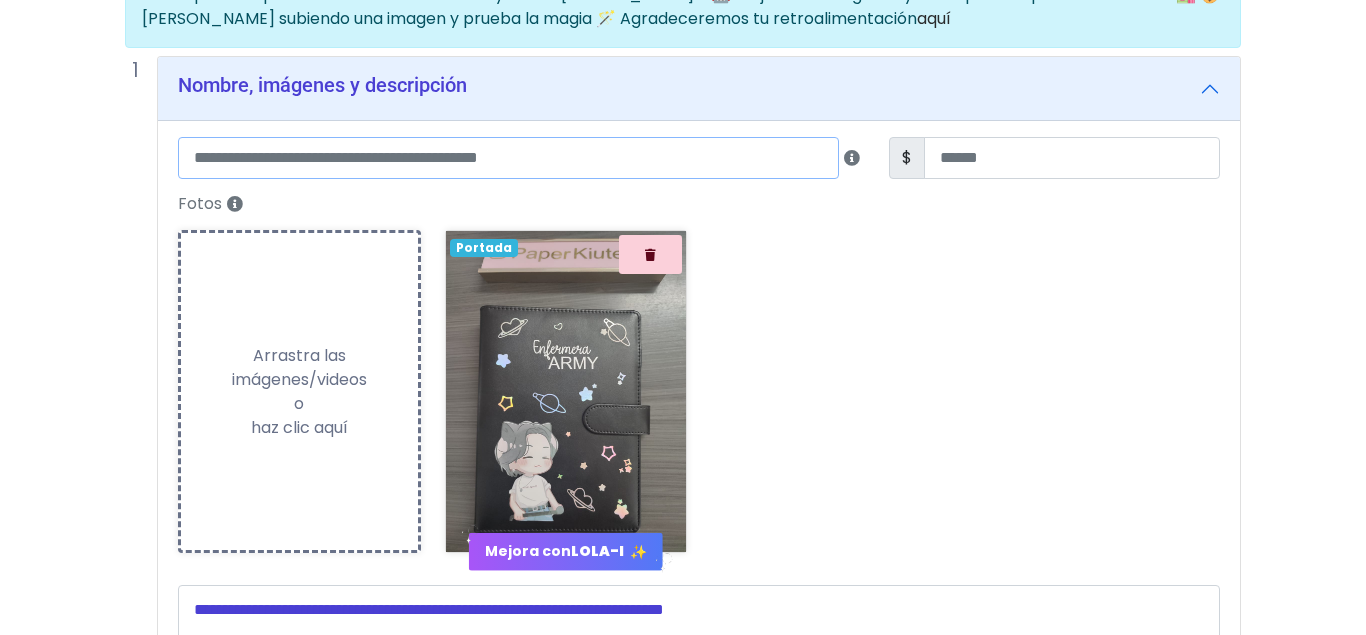 click at bounding box center (508, 158) 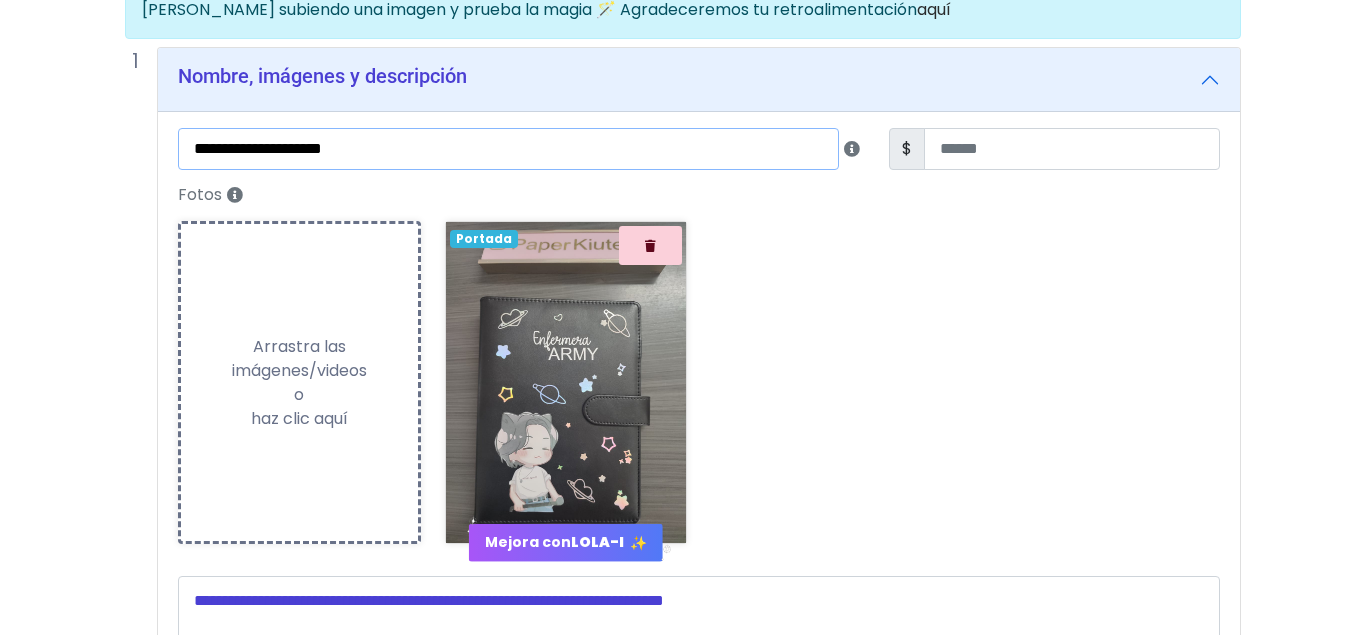 scroll, scrollTop: 572, scrollLeft: 0, axis: vertical 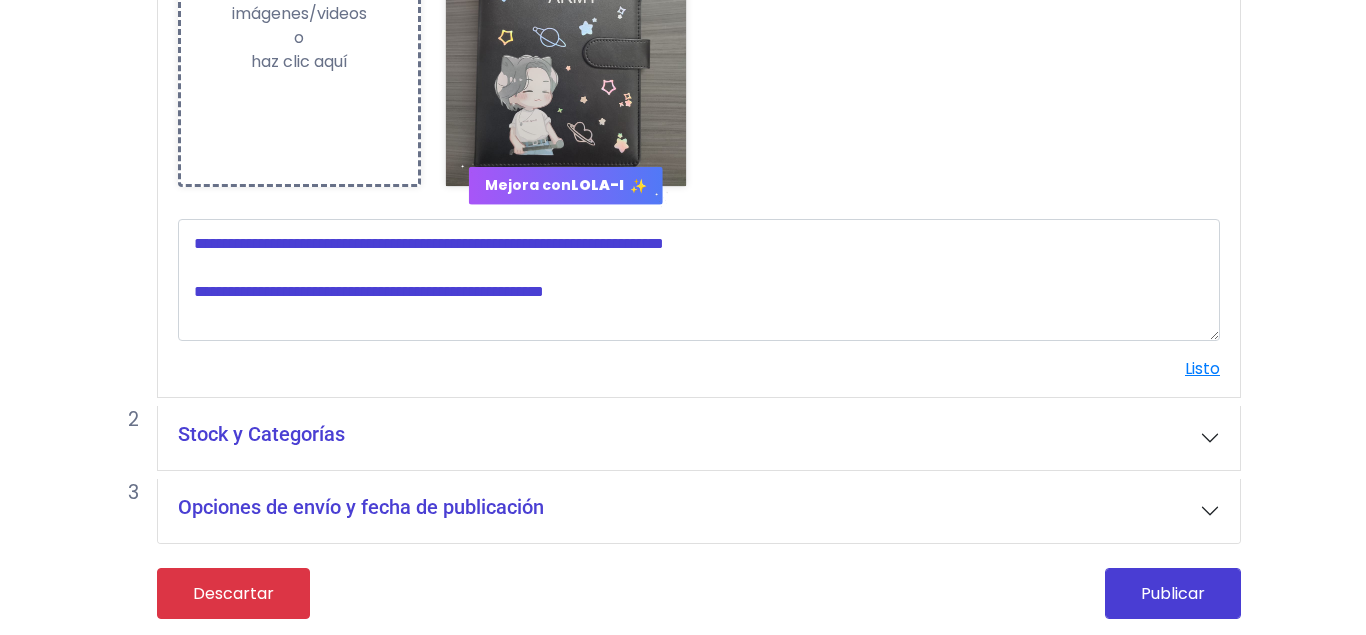 type on "**********" 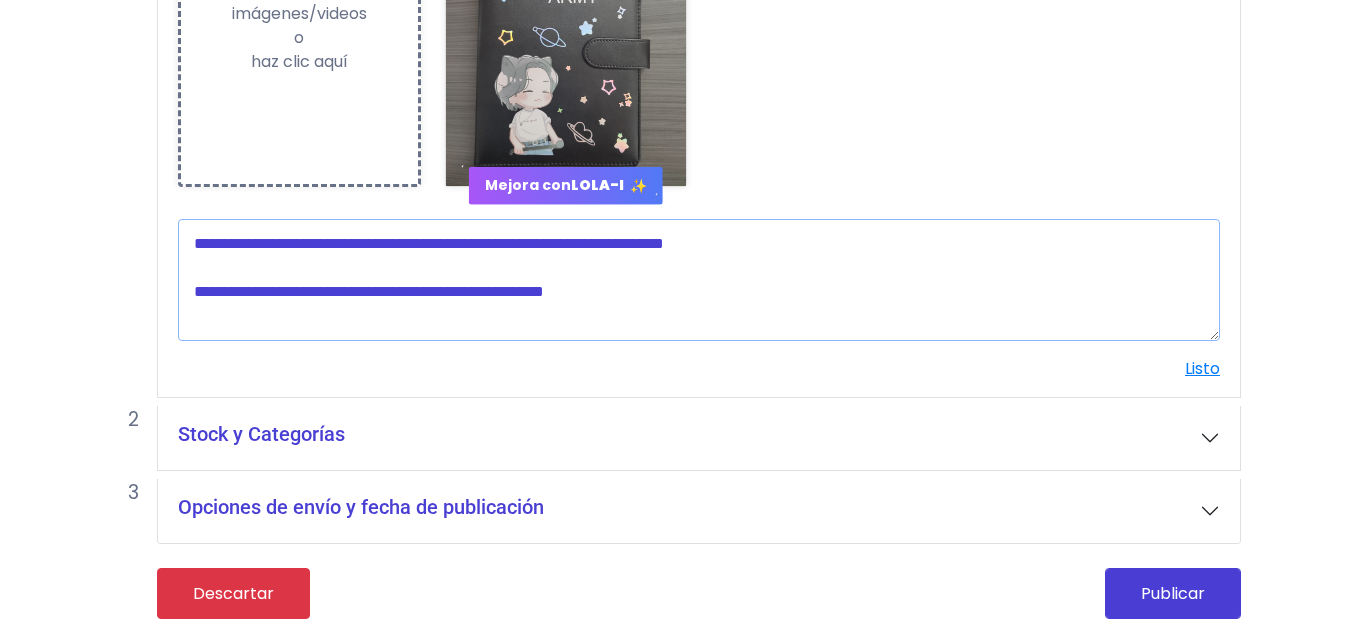 click at bounding box center [699, 280] 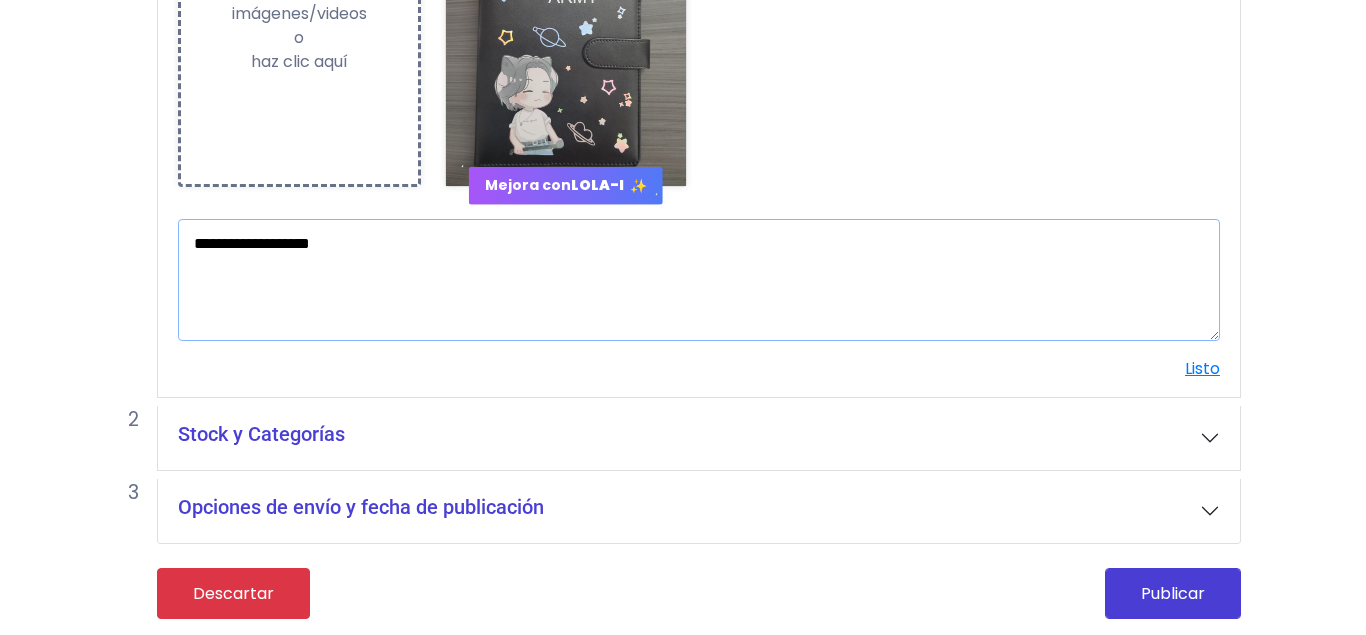 type on "**********" 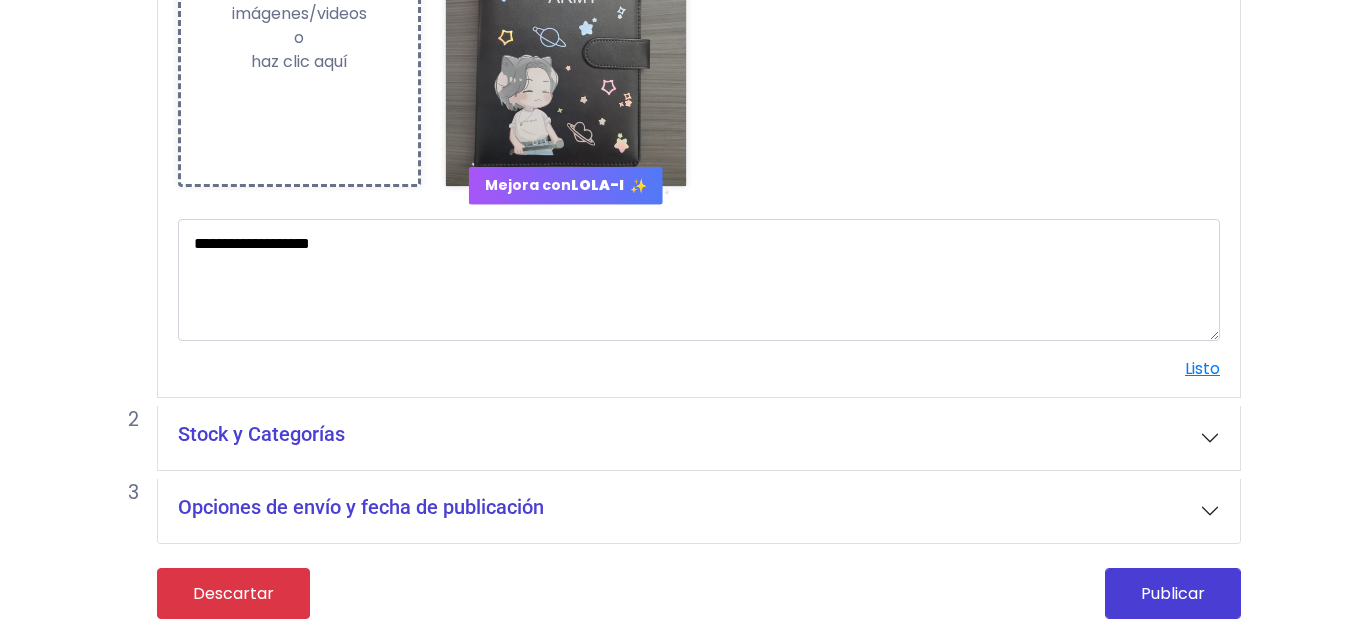 click on "Stock y Categorías" at bounding box center [699, 438] 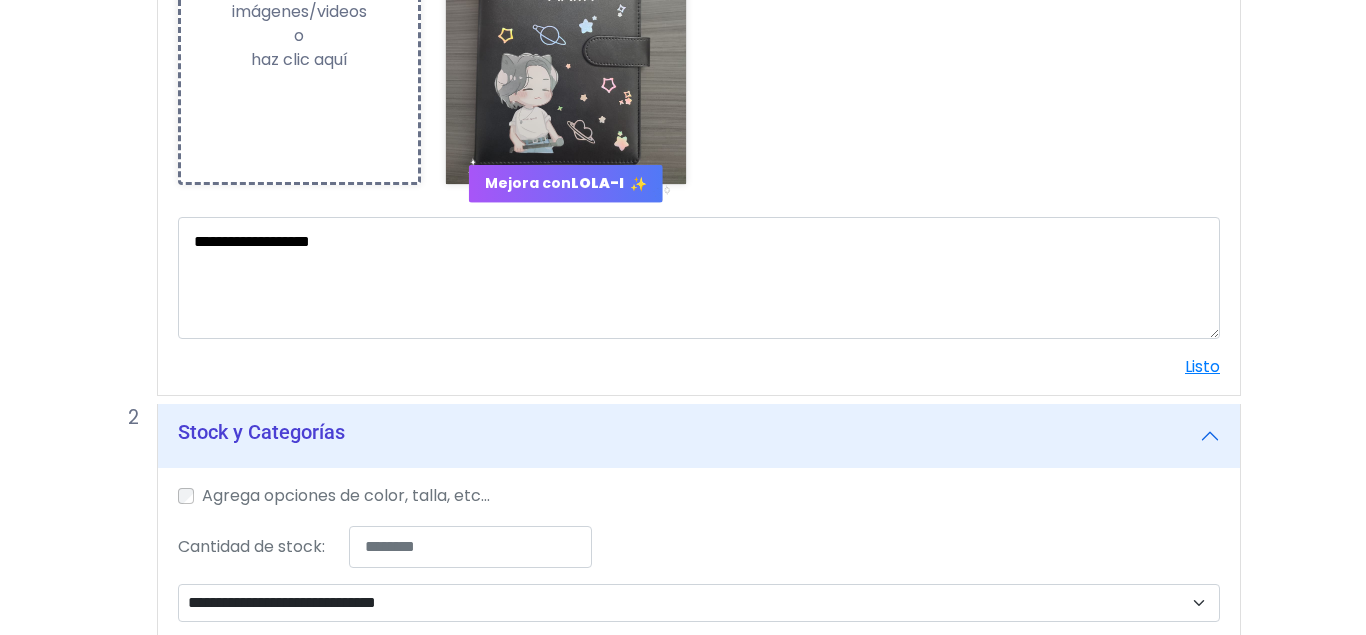 scroll, scrollTop: 880, scrollLeft: 0, axis: vertical 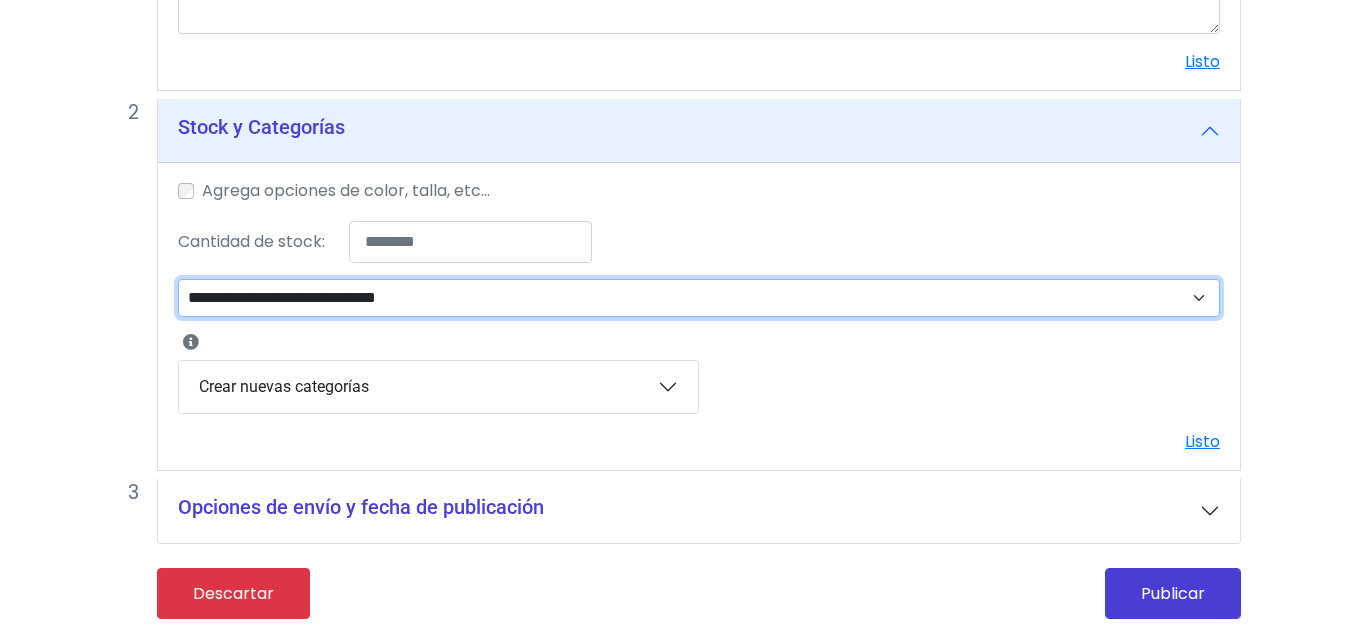 select on "***" 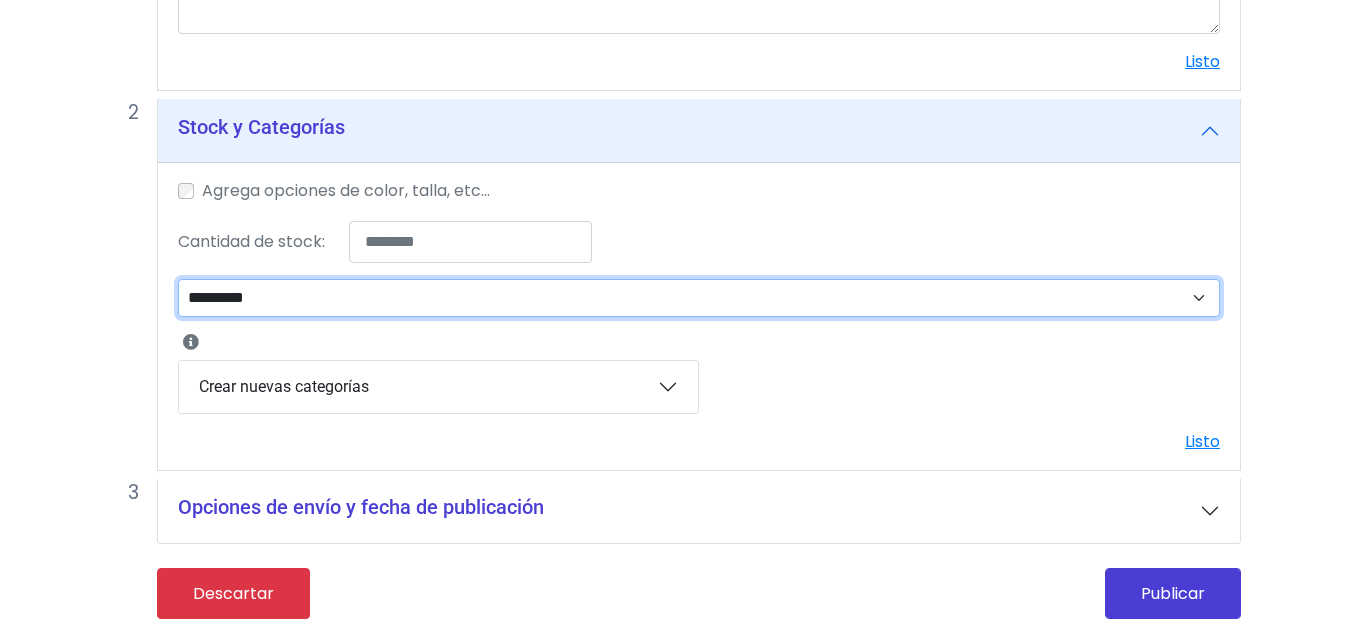 click on "*********" at bounding box center [0, 0] 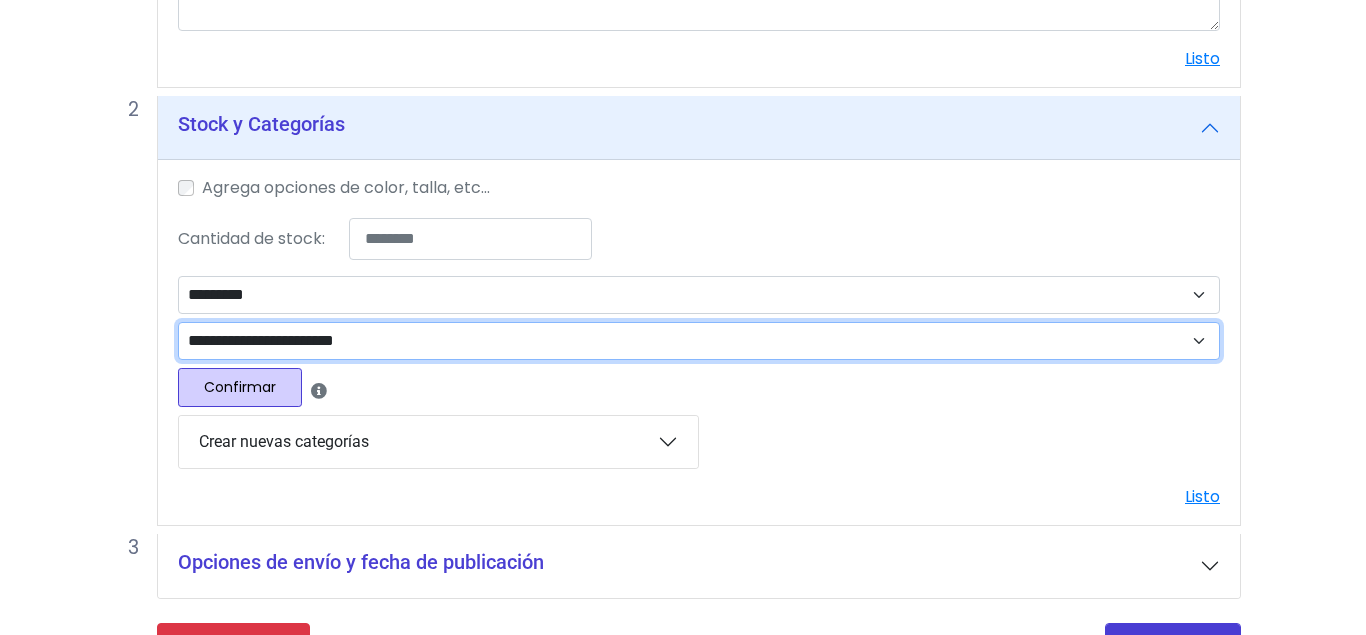 select on "***" 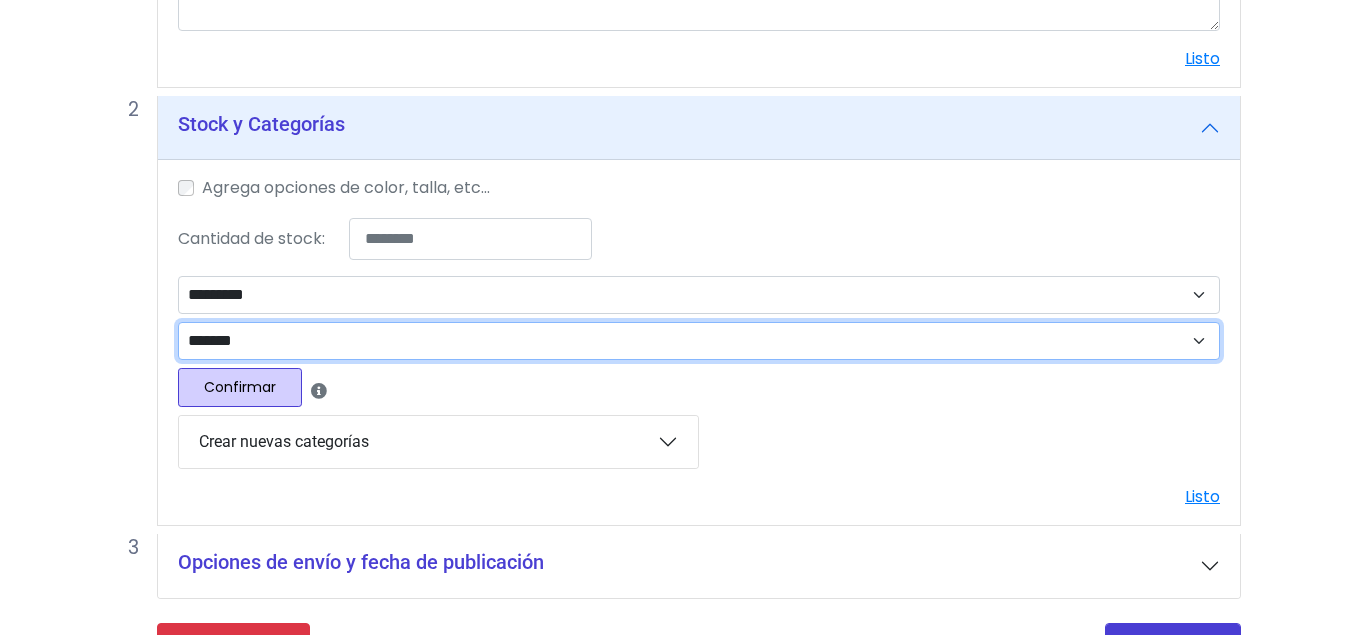 click on "*******" at bounding box center (0, 0) 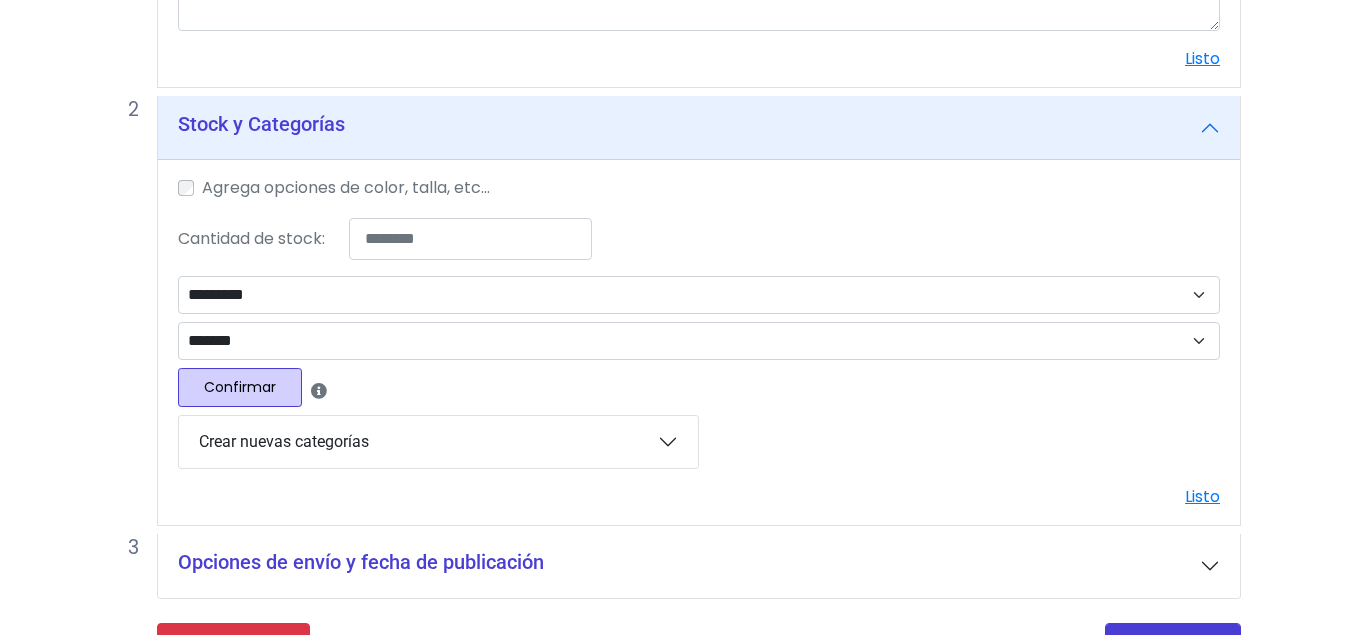 click on "Confirmar" at bounding box center [240, 387] 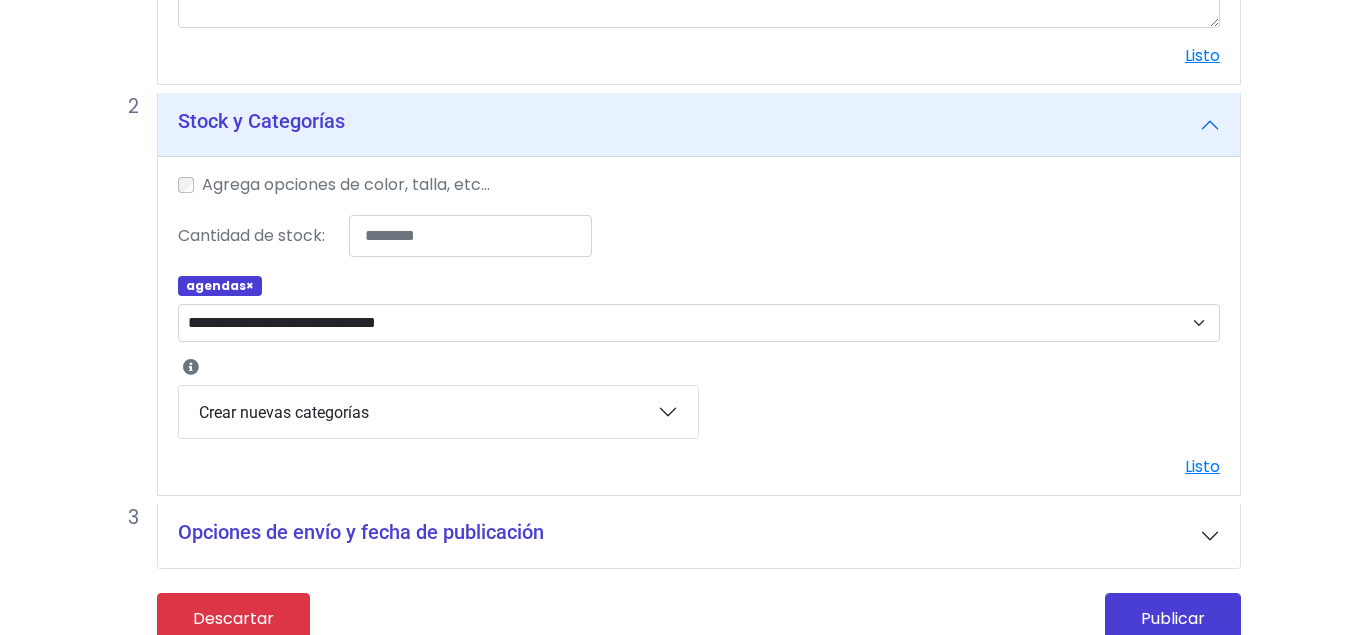 scroll, scrollTop: 911, scrollLeft: 0, axis: vertical 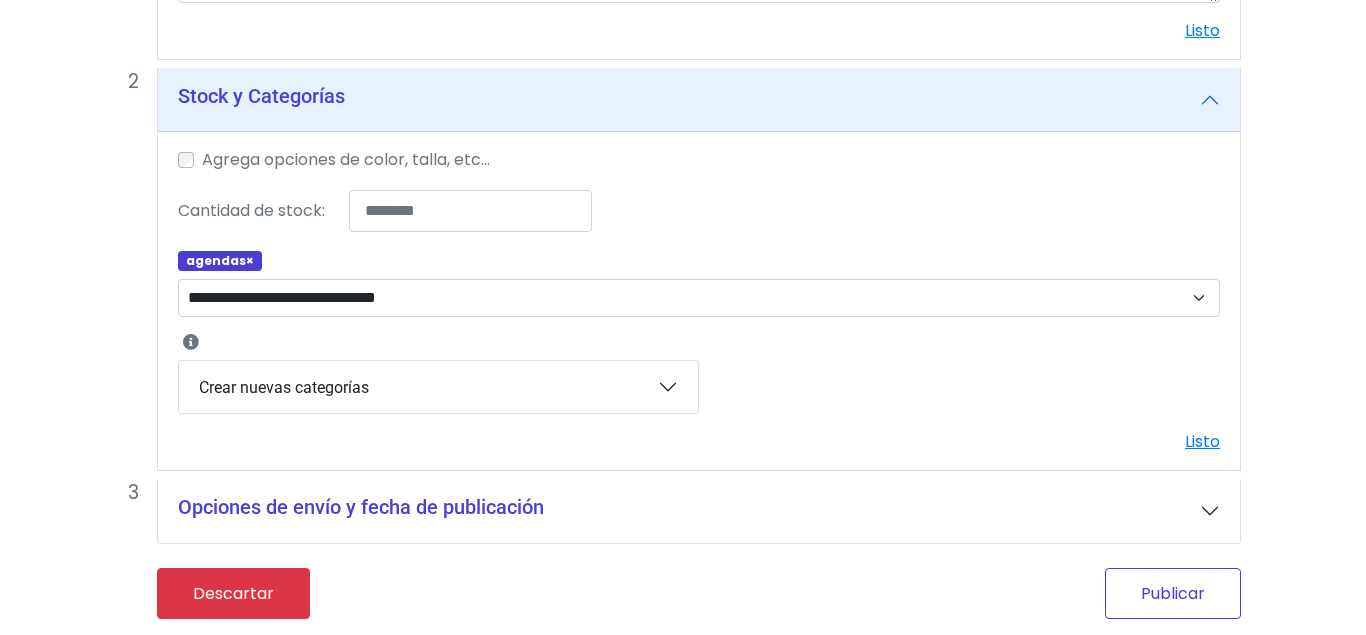 click on "Publicar" at bounding box center (1173, 593) 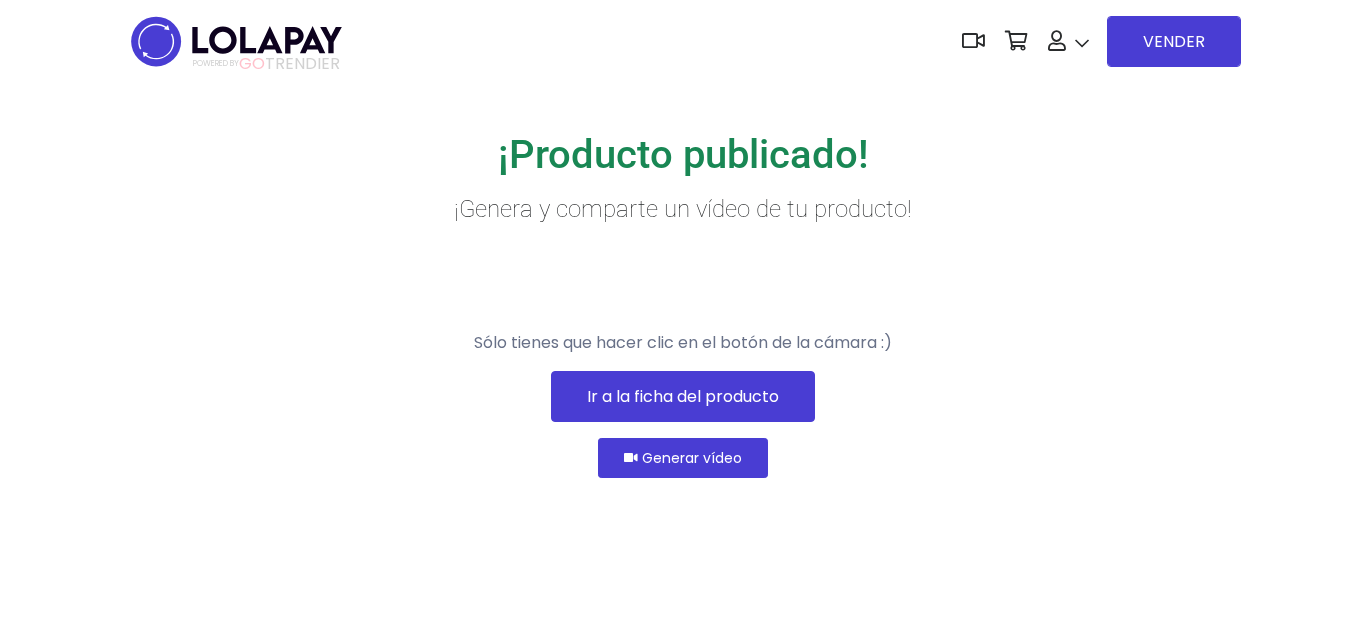 scroll, scrollTop: 72, scrollLeft: 0, axis: vertical 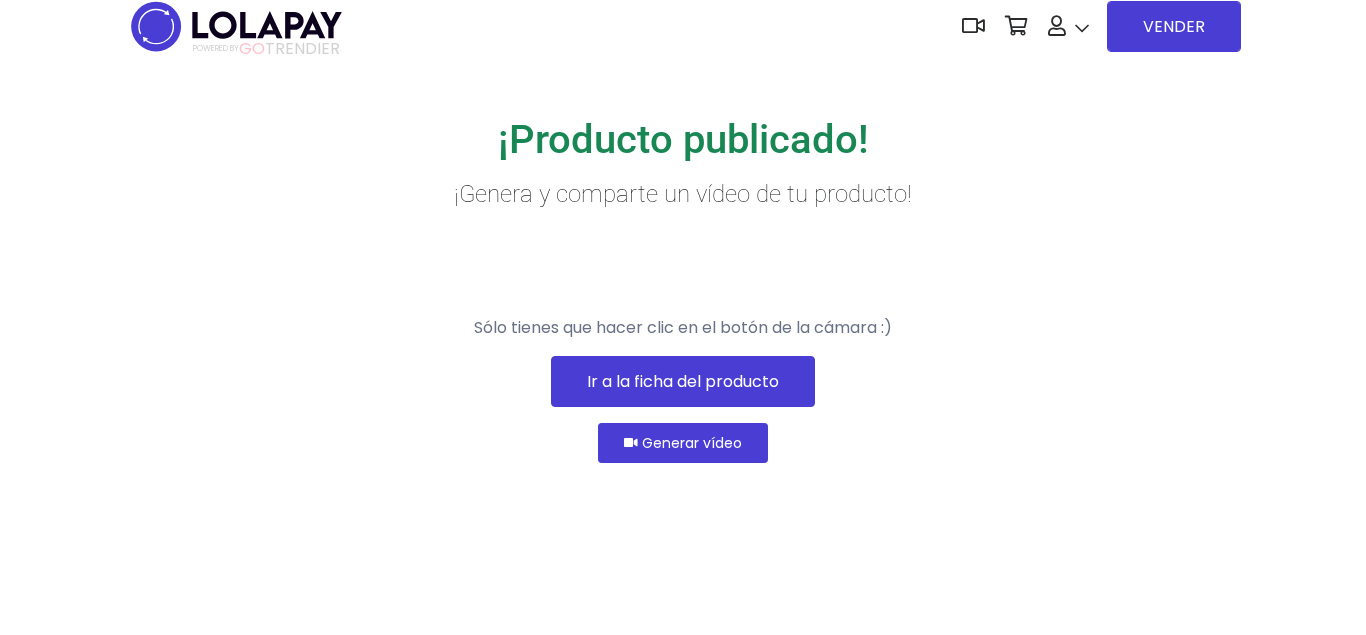 click on "Ir a la ficha del producto" at bounding box center [683, 381] 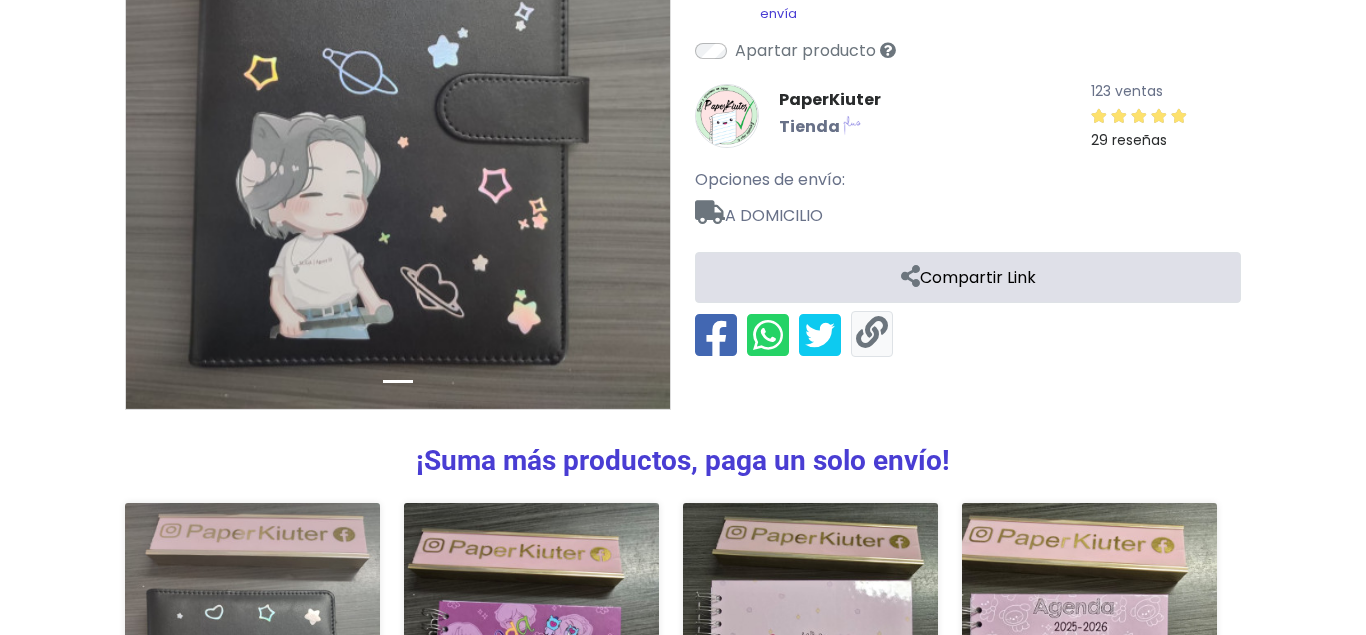 scroll, scrollTop: 561, scrollLeft: 0, axis: vertical 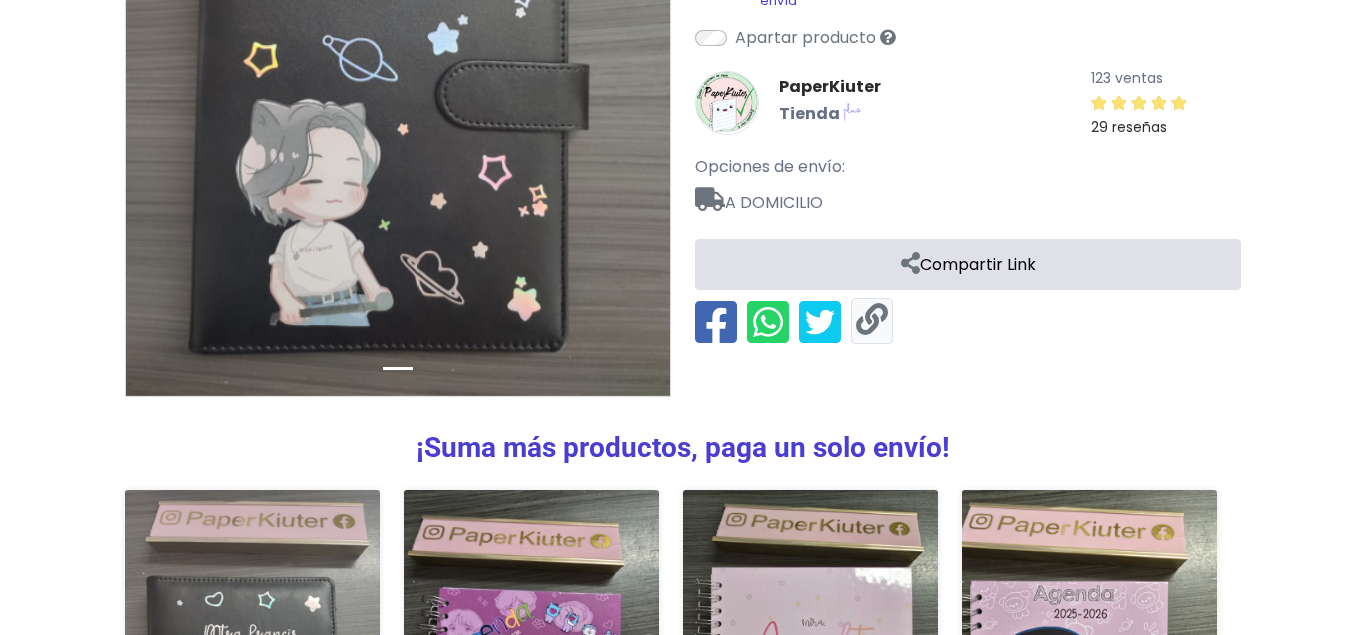 click at bounding box center (872, 320) 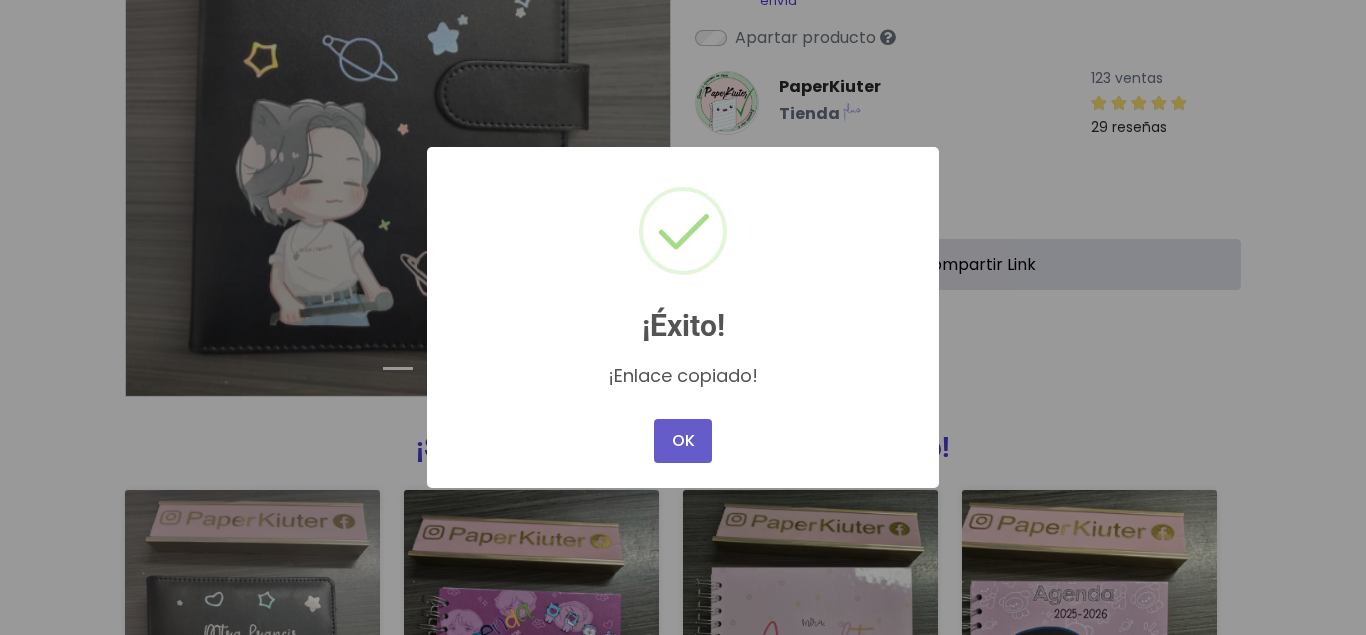 click on "OK" at bounding box center (683, 441) 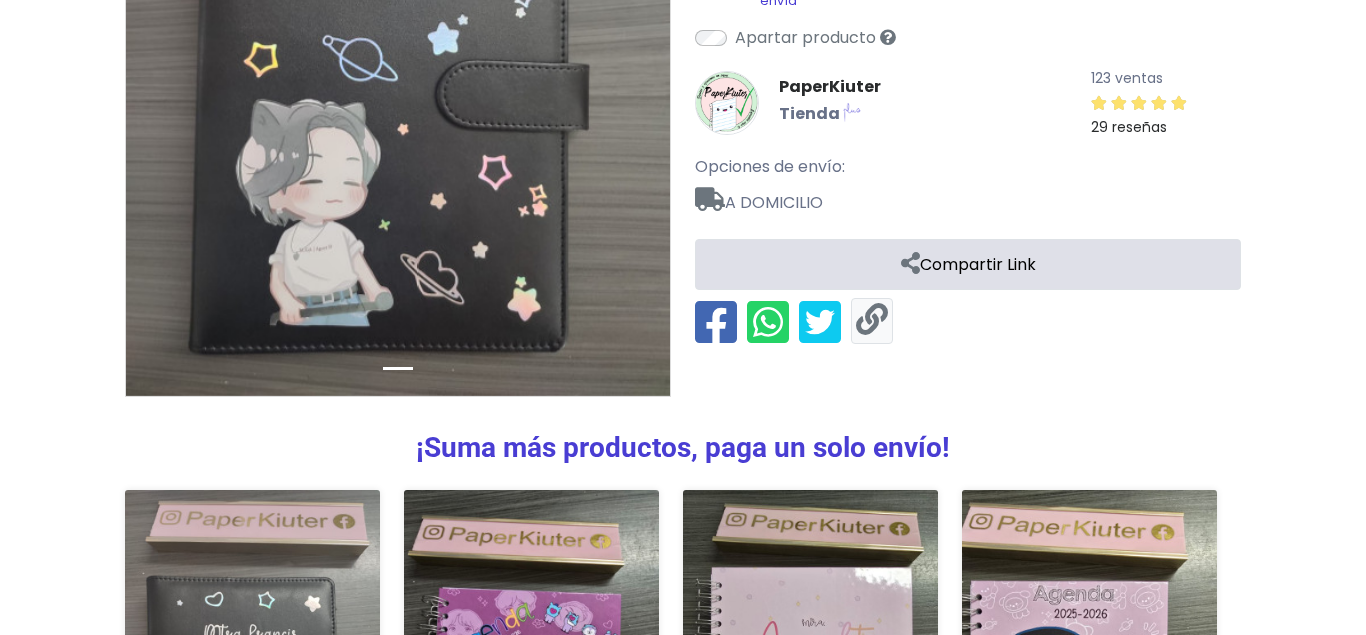 scroll, scrollTop: 0, scrollLeft: 0, axis: both 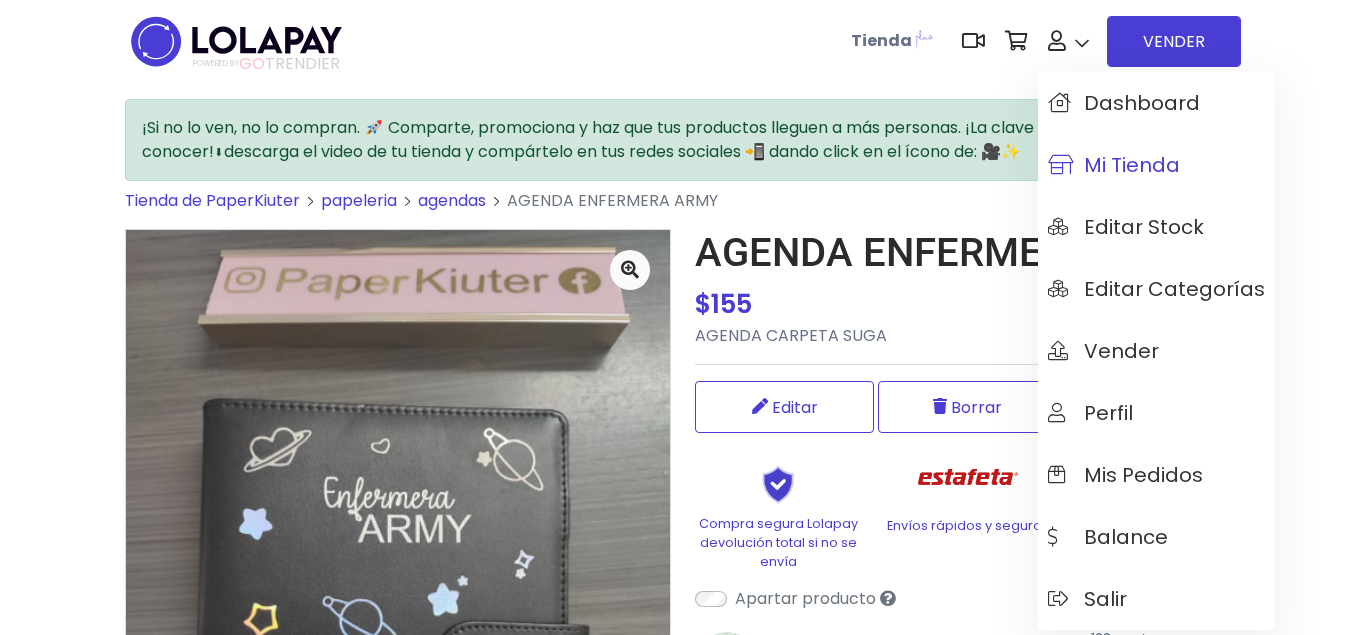 click on "Mi tienda" at bounding box center (1114, 165) 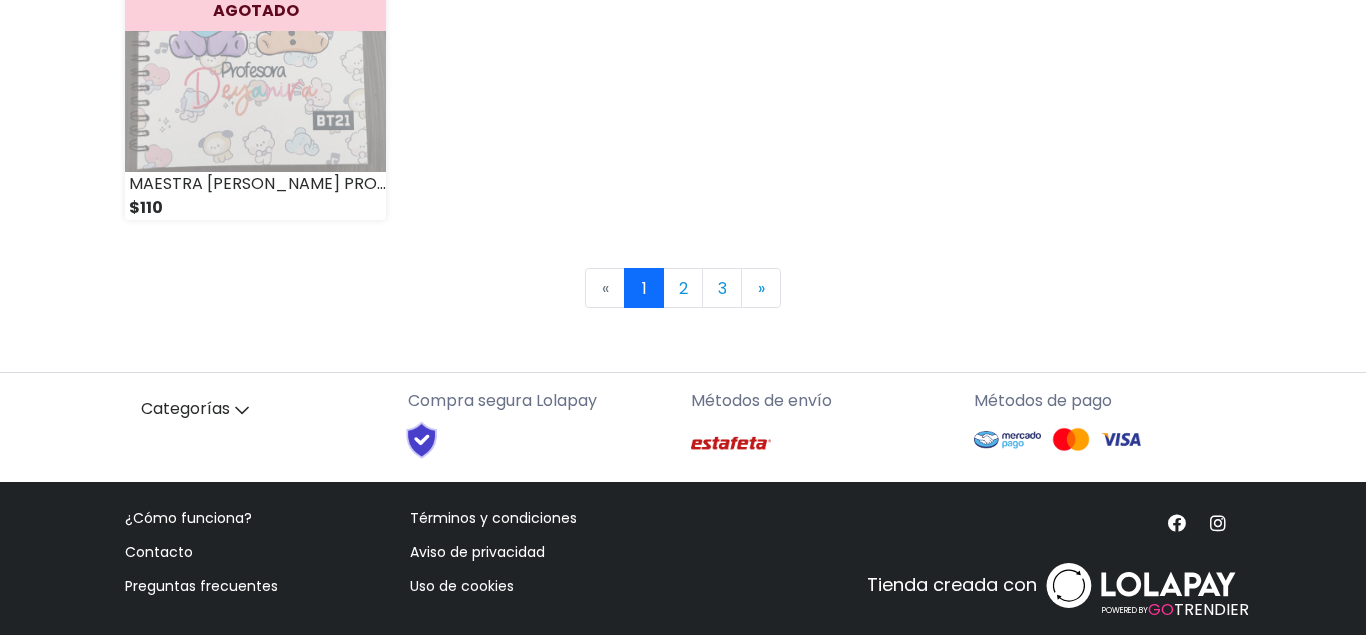 scroll, scrollTop: 3079, scrollLeft: 0, axis: vertical 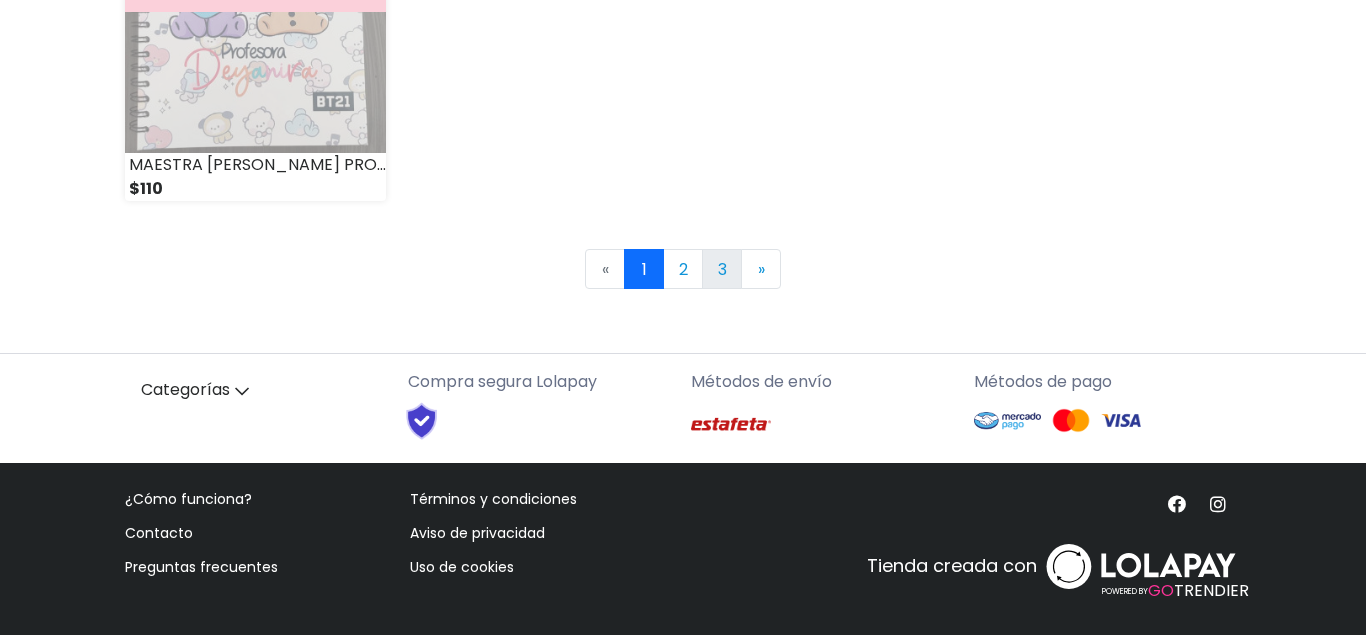 click on "3" at bounding box center (722, 269) 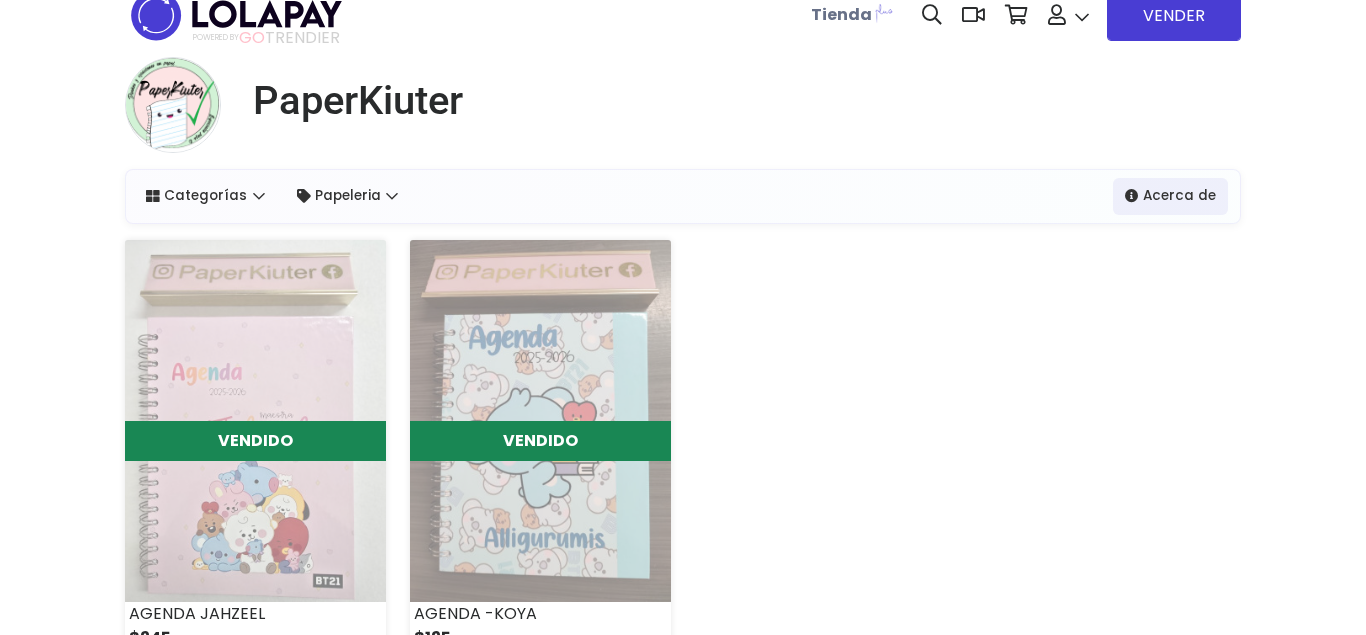 scroll, scrollTop: 0, scrollLeft: 0, axis: both 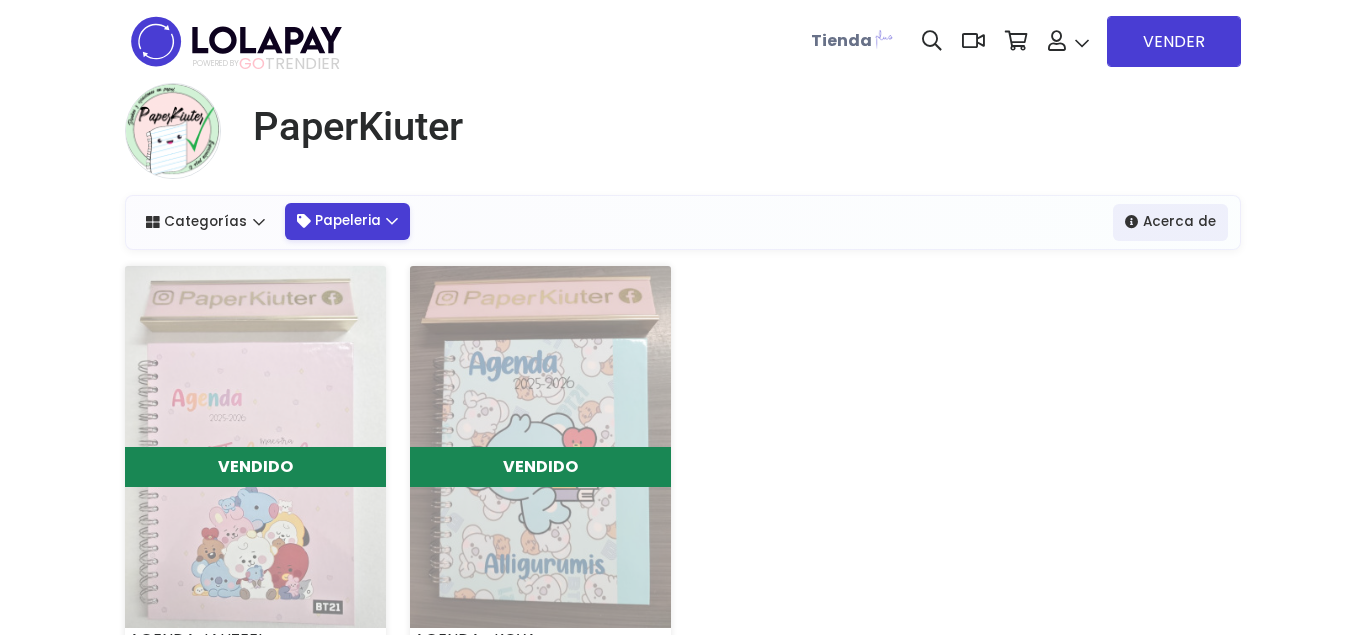 click on "Papeleria" at bounding box center [348, 221] 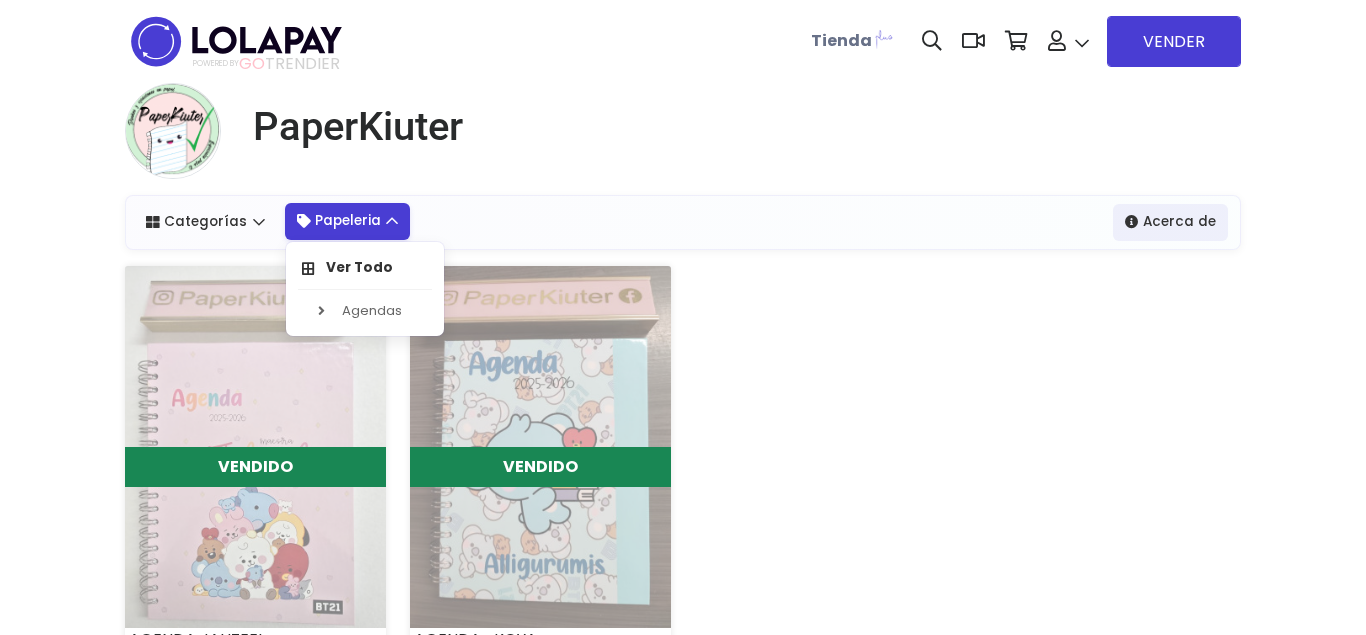 click on "Papeleria" at bounding box center (348, 221) 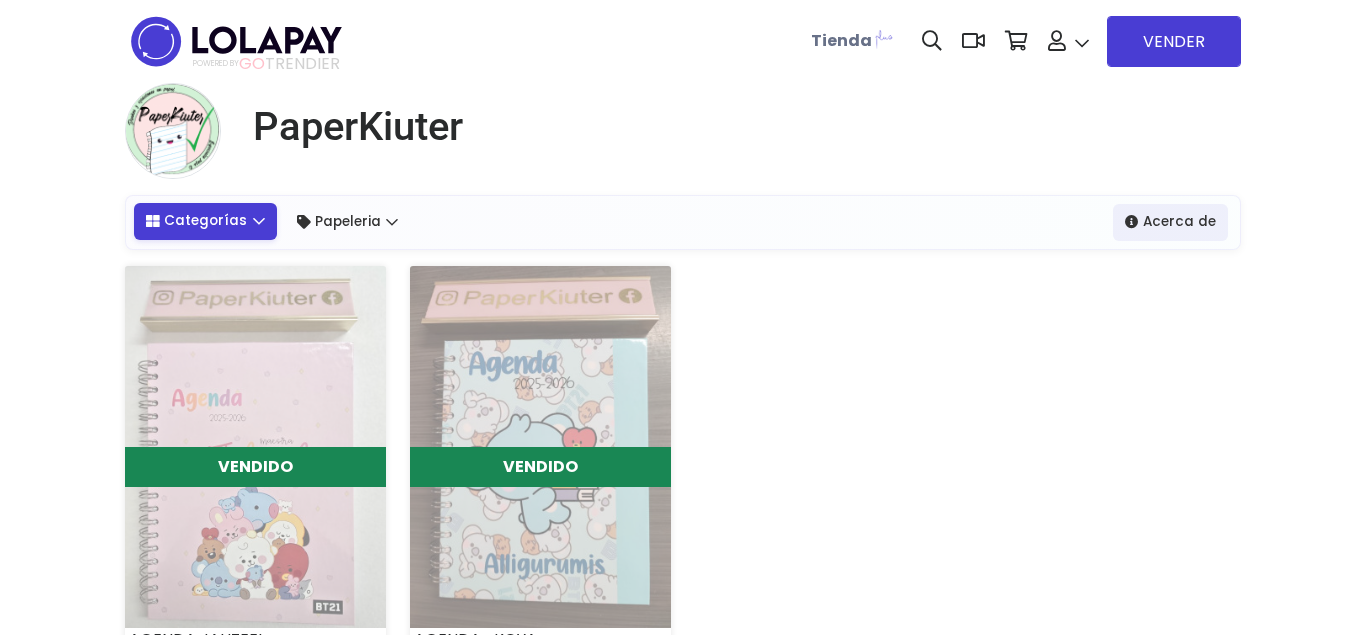 click on "Categorías" at bounding box center (205, 221) 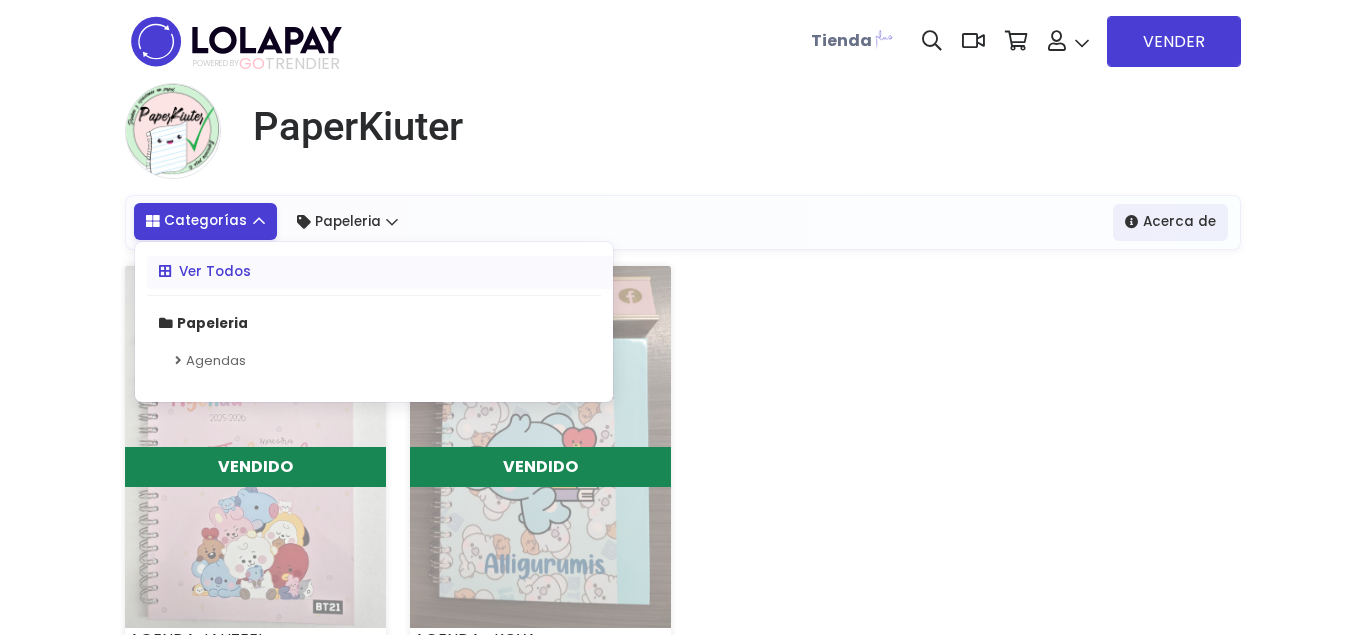 click on "Categorías" at bounding box center (205, 221) 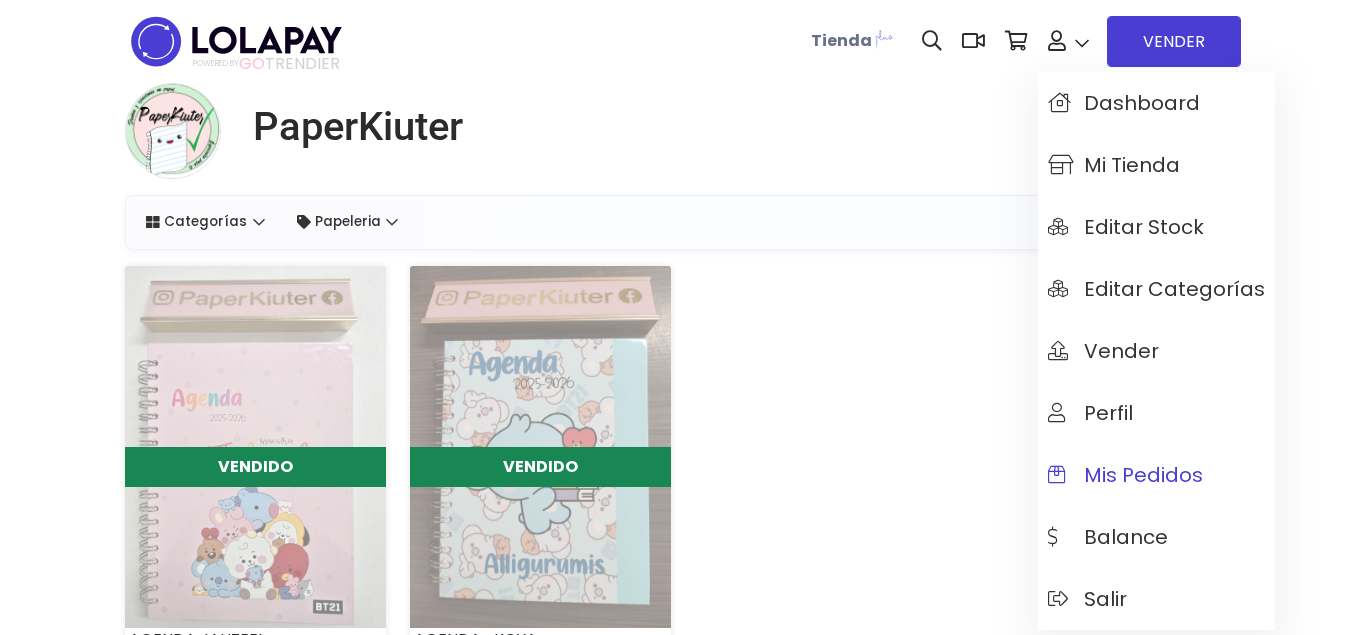 click on "Mis pedidos" at bounding box center (1125, 475) 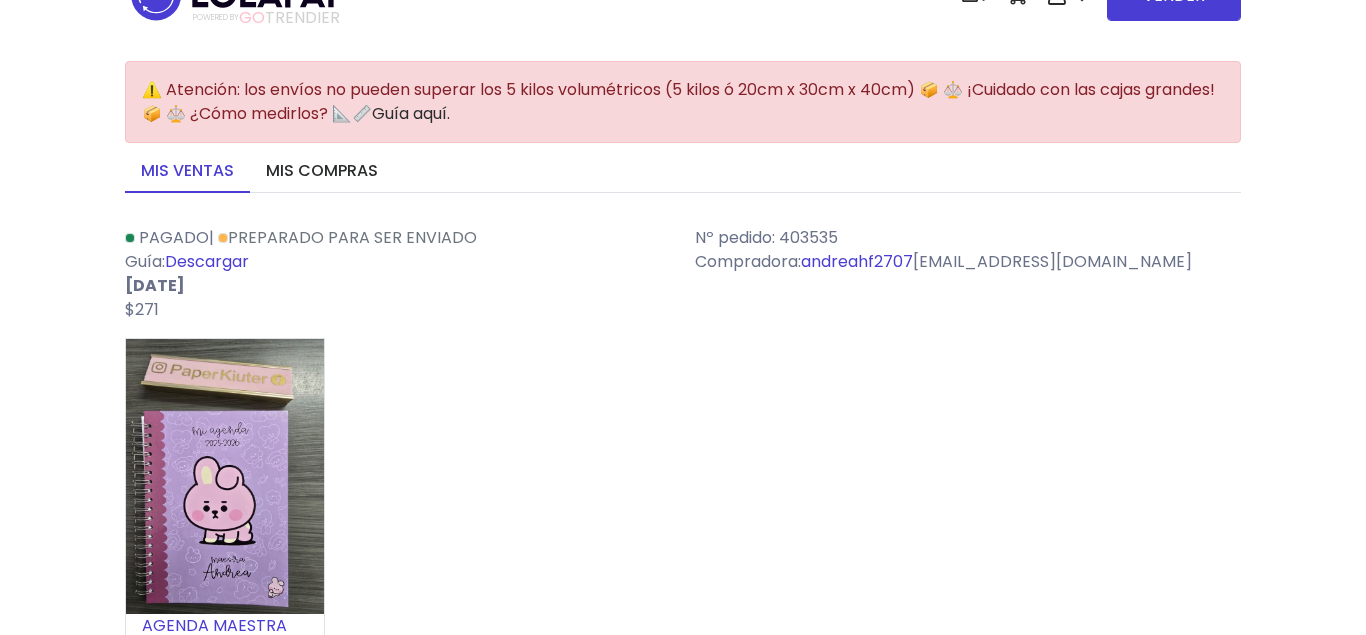scroll, scrollTop: 0, scrollLeft: 0, axis: both 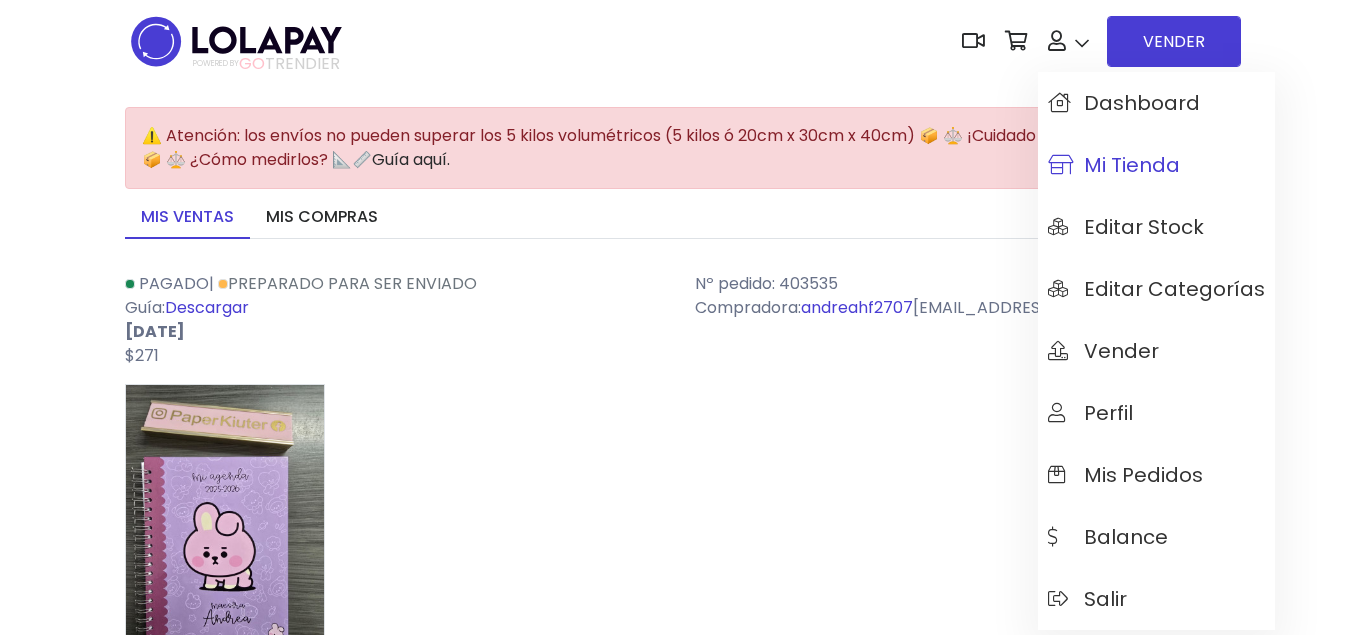 click on "Mi tienda" at bounding box center (1114, 165) 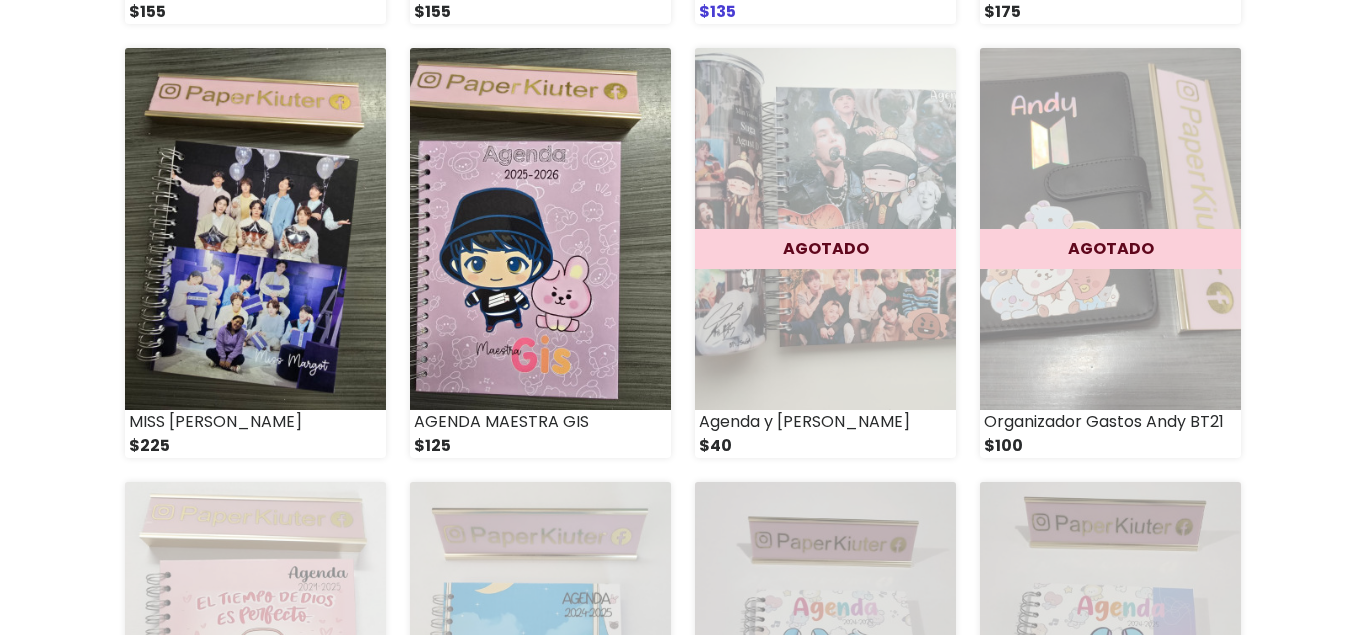 scroll, scrollTop: 612, scrollLeft: 0, axis: vertical 